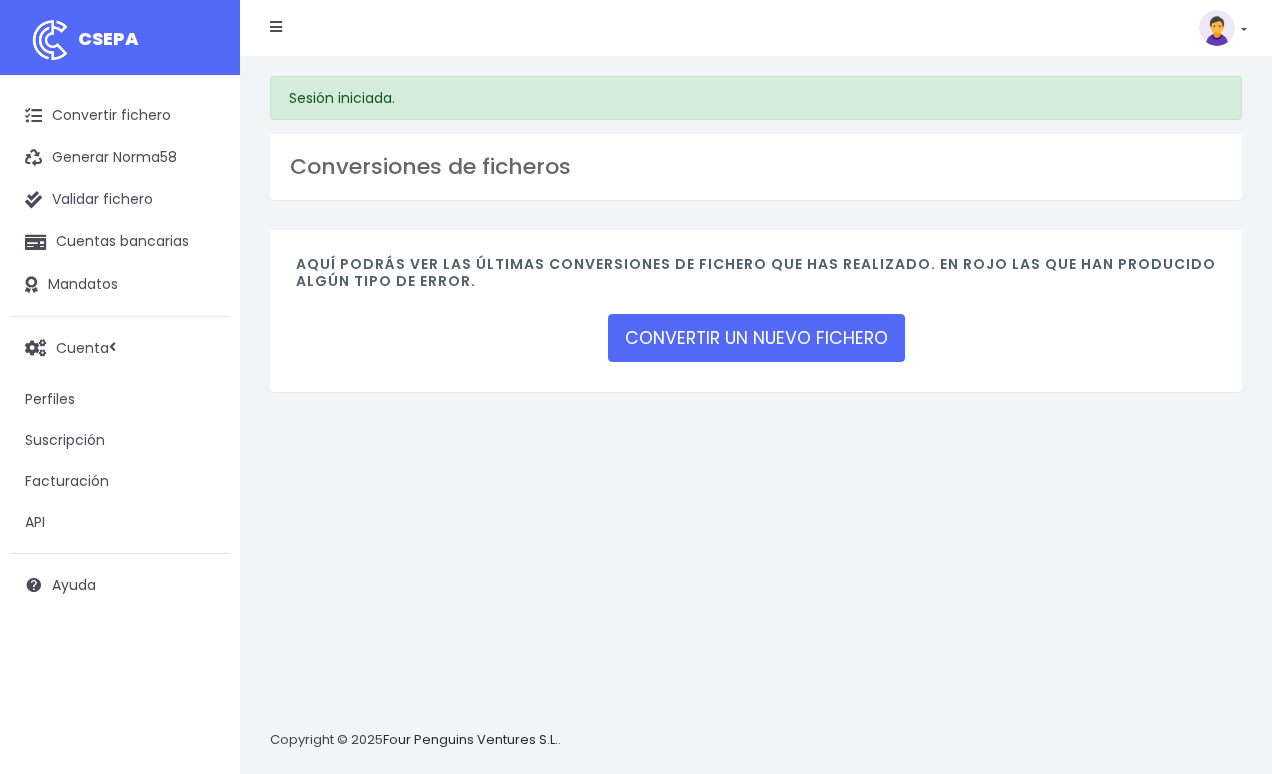 scroll, scrollTop: 0, scrollLeft: 0, axis: both 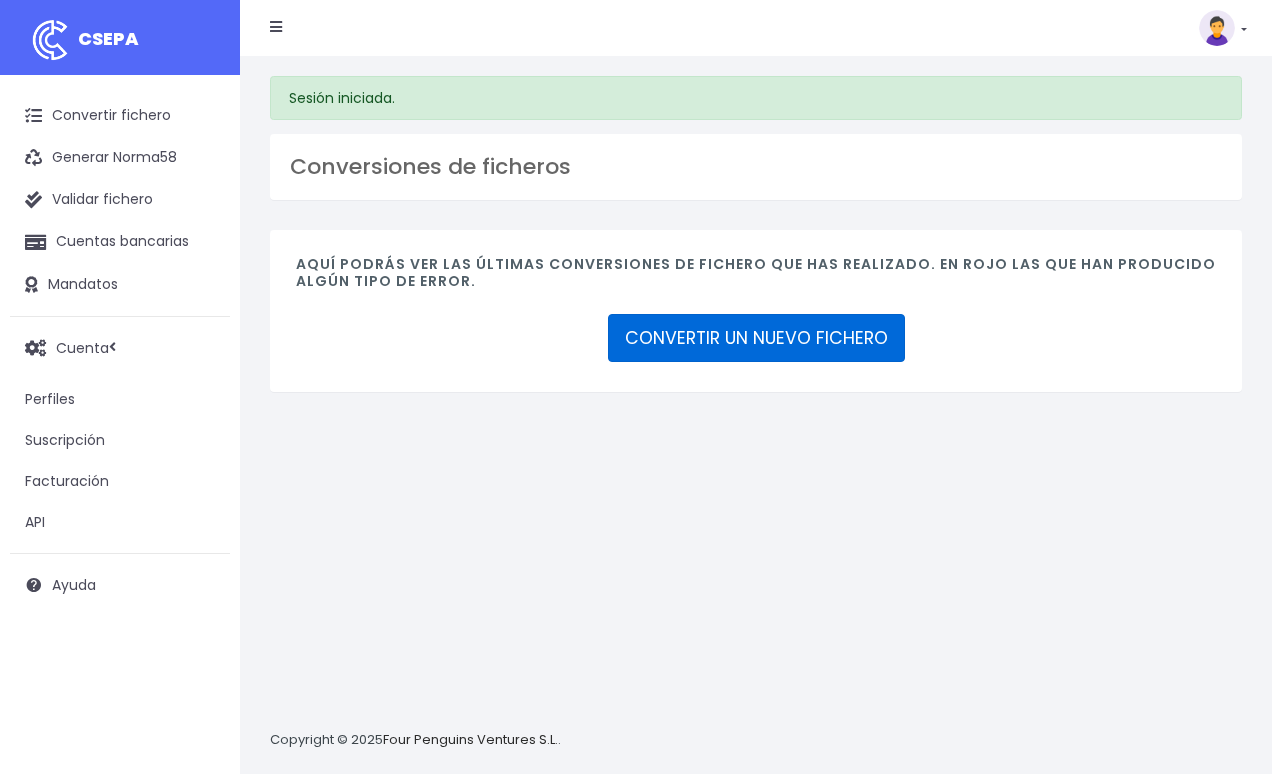 click on "CONVERTIR UN NUEVO FICHERO" at bounding box center (756, 338) 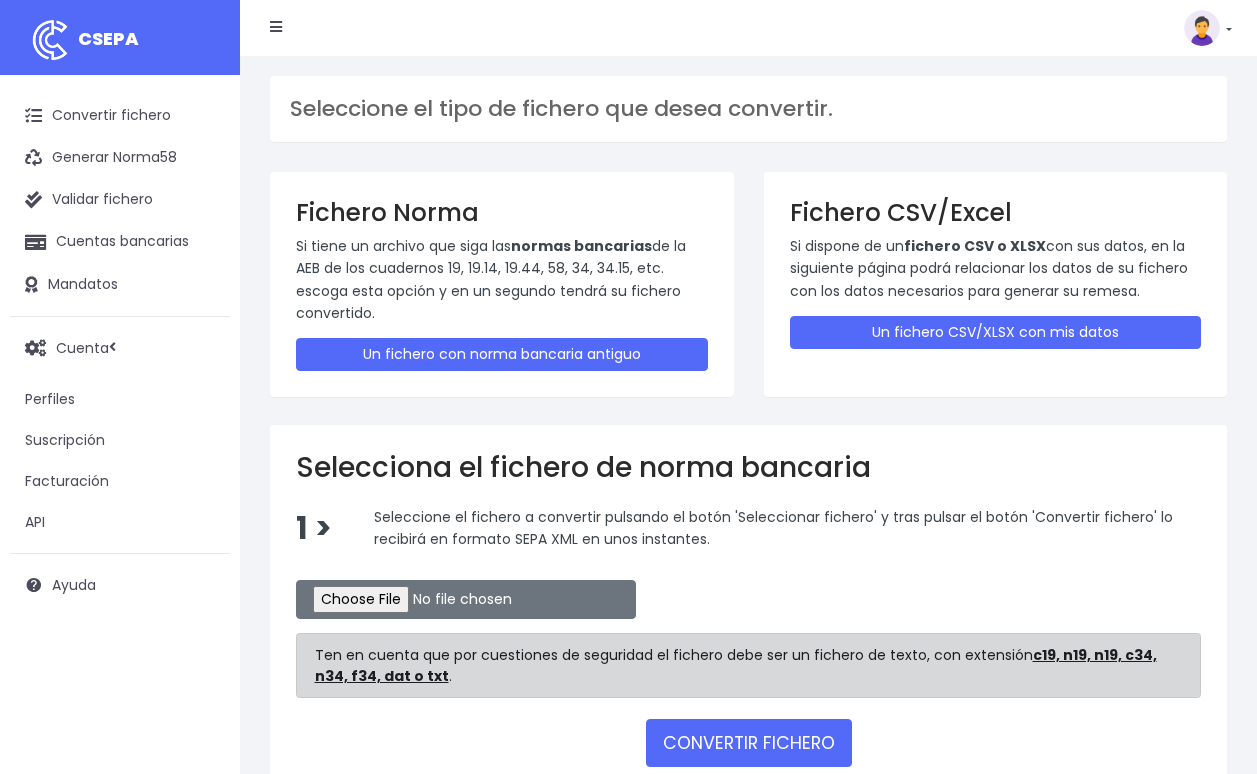 scroll, scrollTop: 0, scrollLeft: 0, axis: both 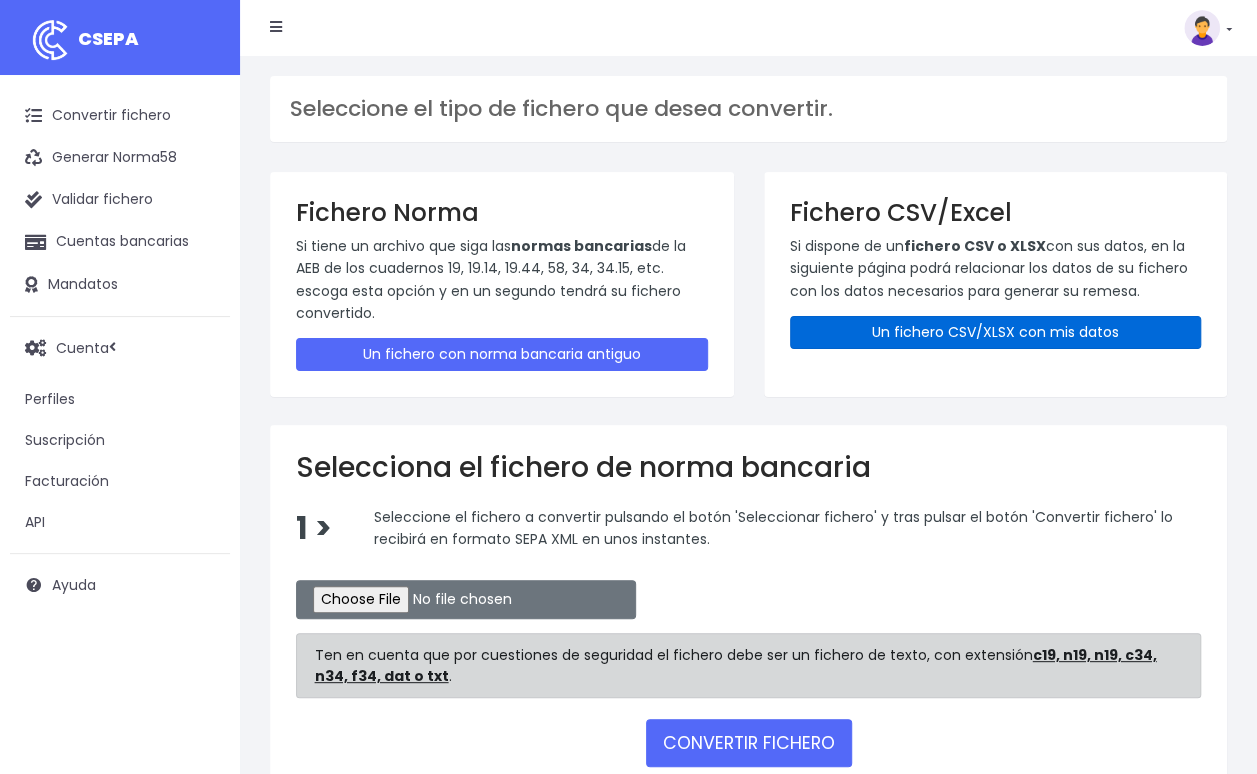 click on "Un fichero CSV/XLSX con mis datos" at bounding box center (996, 332) 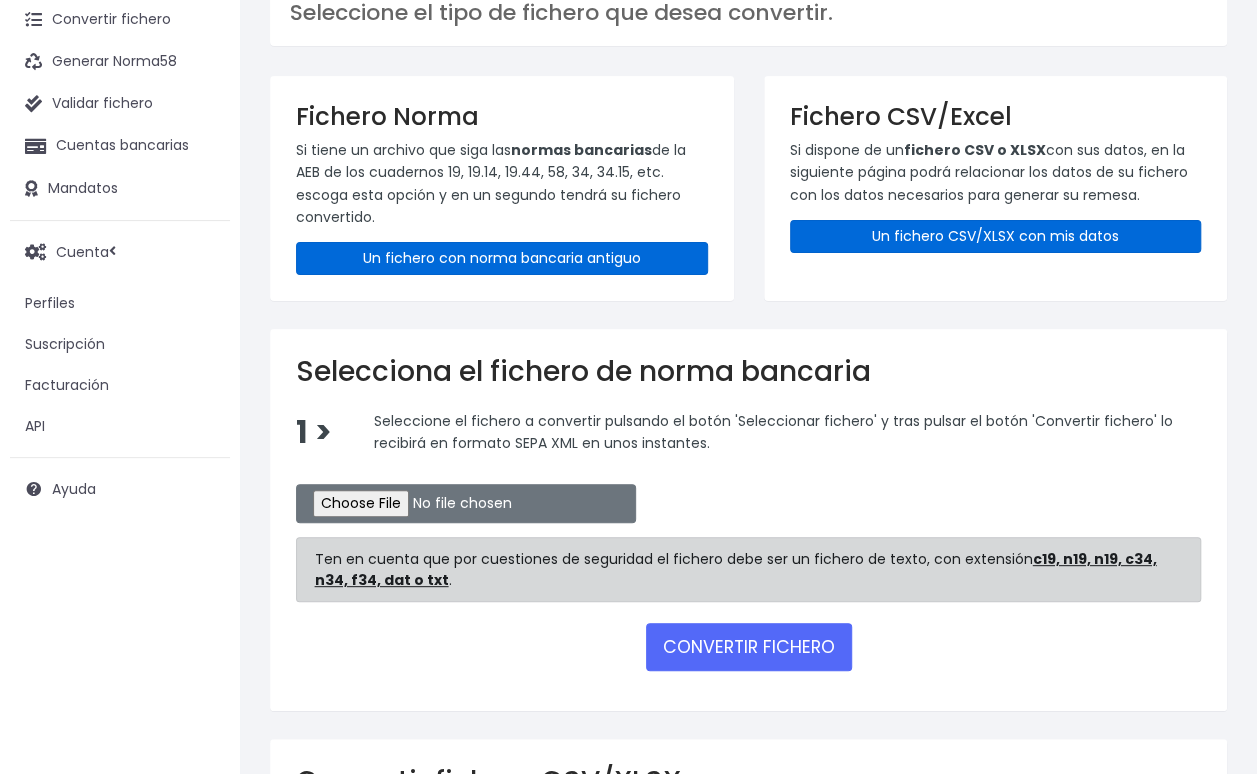 scroll, scrollTop: 100, scrollLeft: 0, axis: vertical 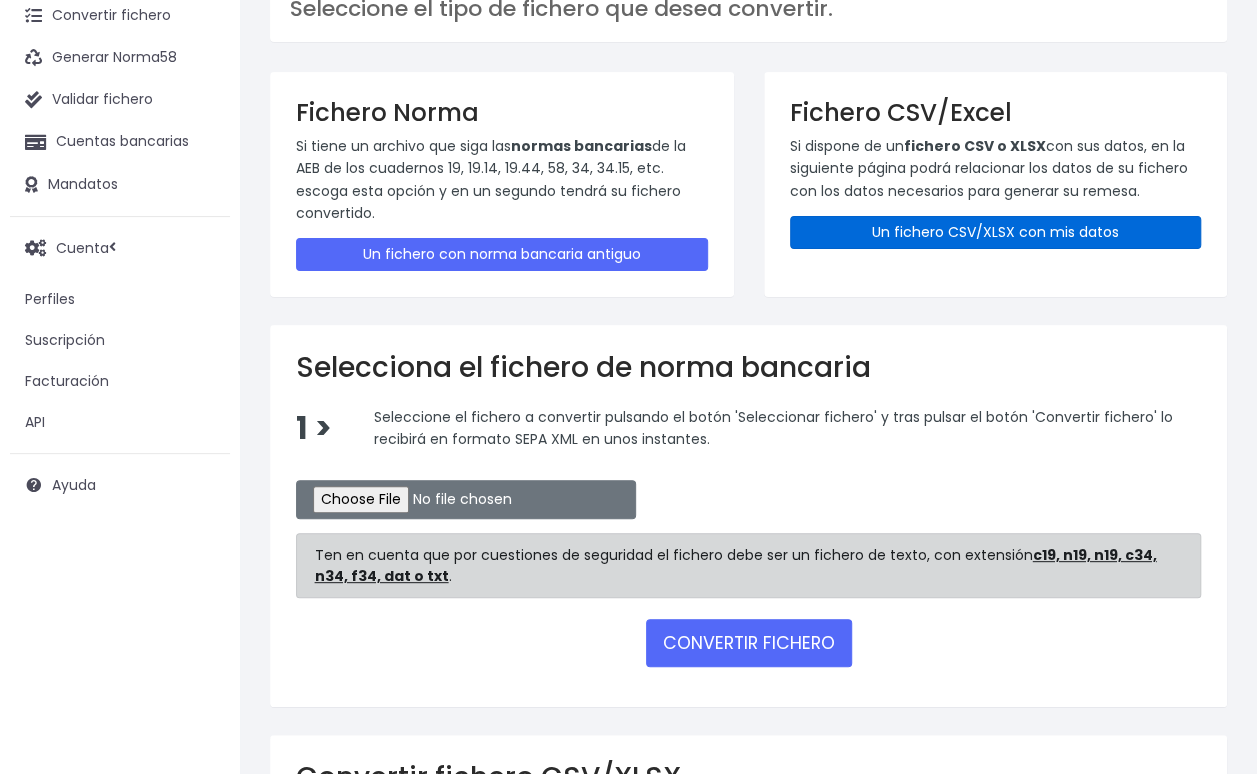 click on "Un fichero CSV/XLSX con mis datos" at bounding box center (996, 232) 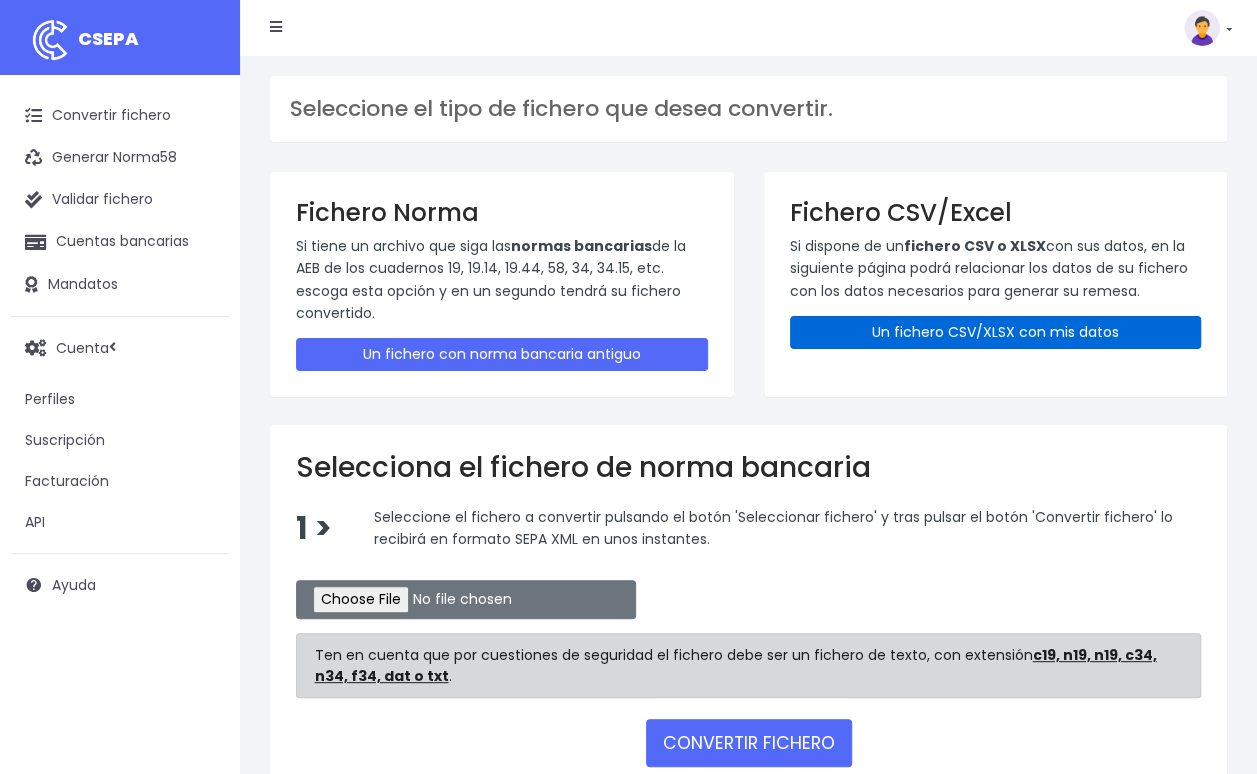 click on "Un fichero CSV/XLSX con mis datos" at bounding box center [996, 332] 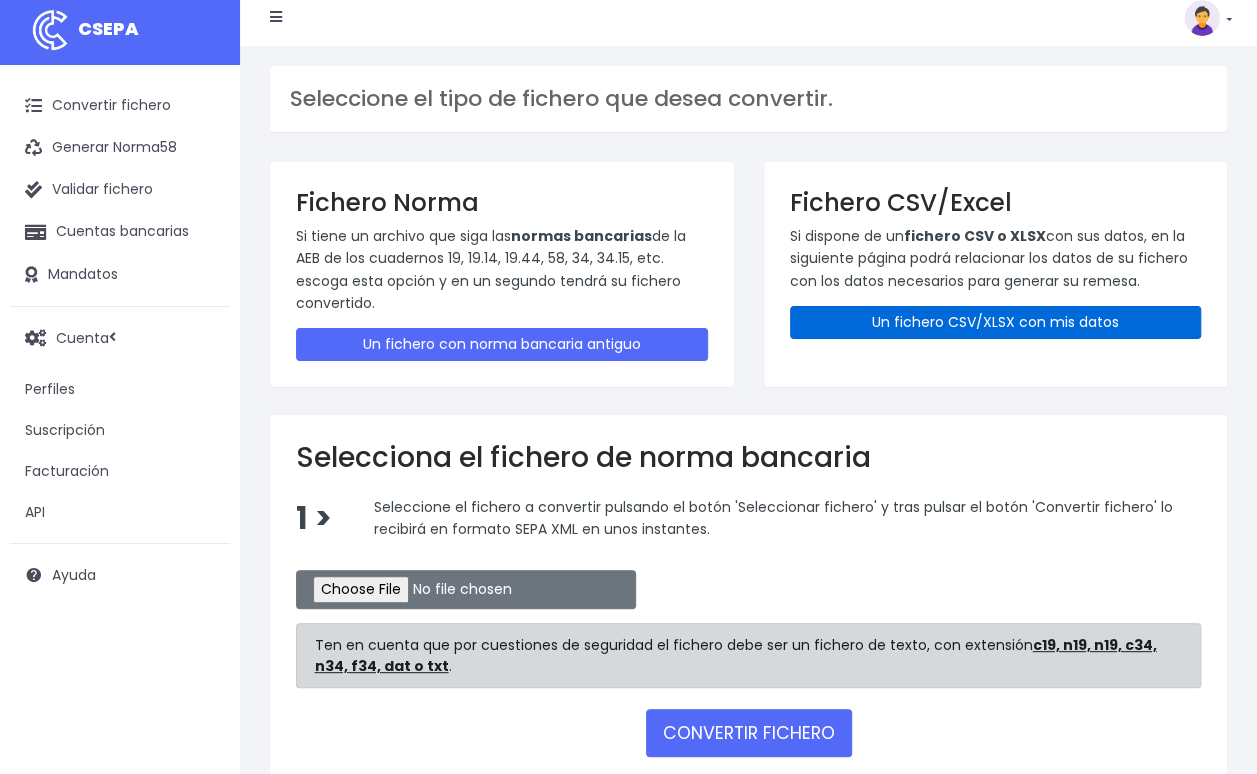 scroll, scrollTop: 0, scrollLeft: 0, axis: both 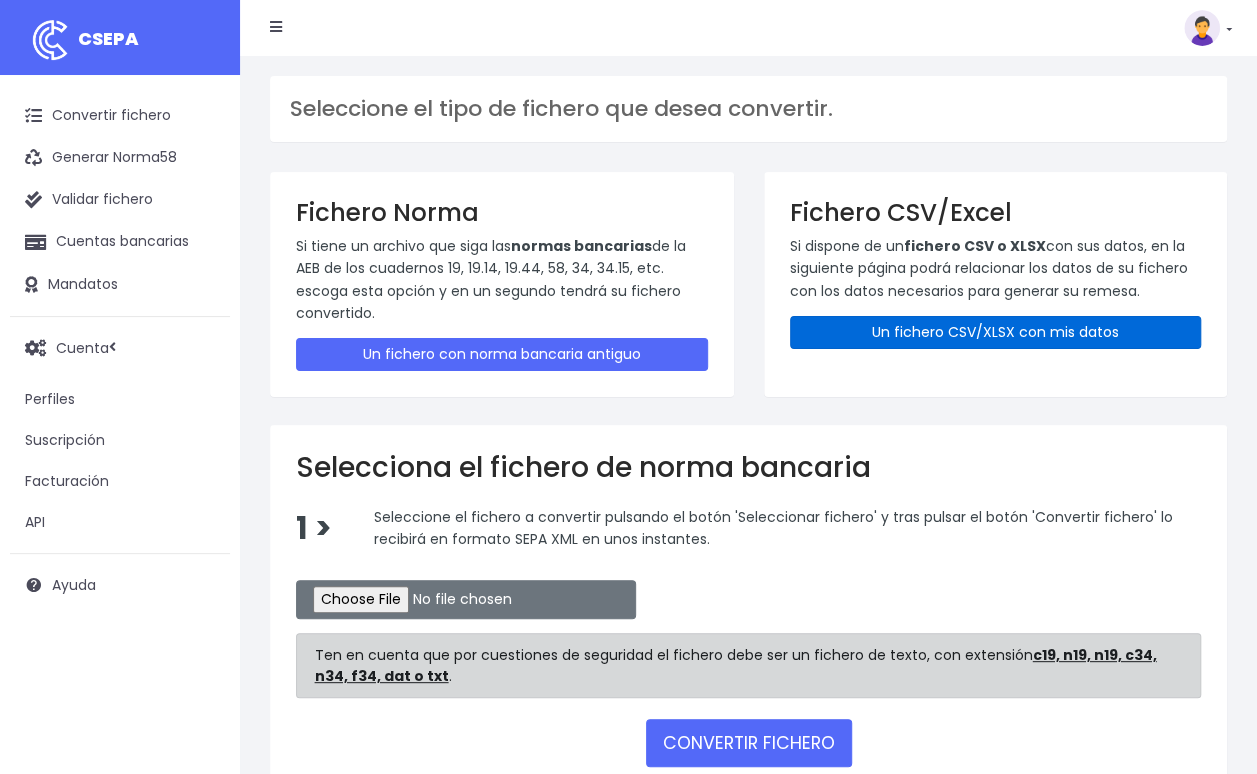 click on "Un fichero CSV/XLSX con mis datos" at bounding box center (996, 332) 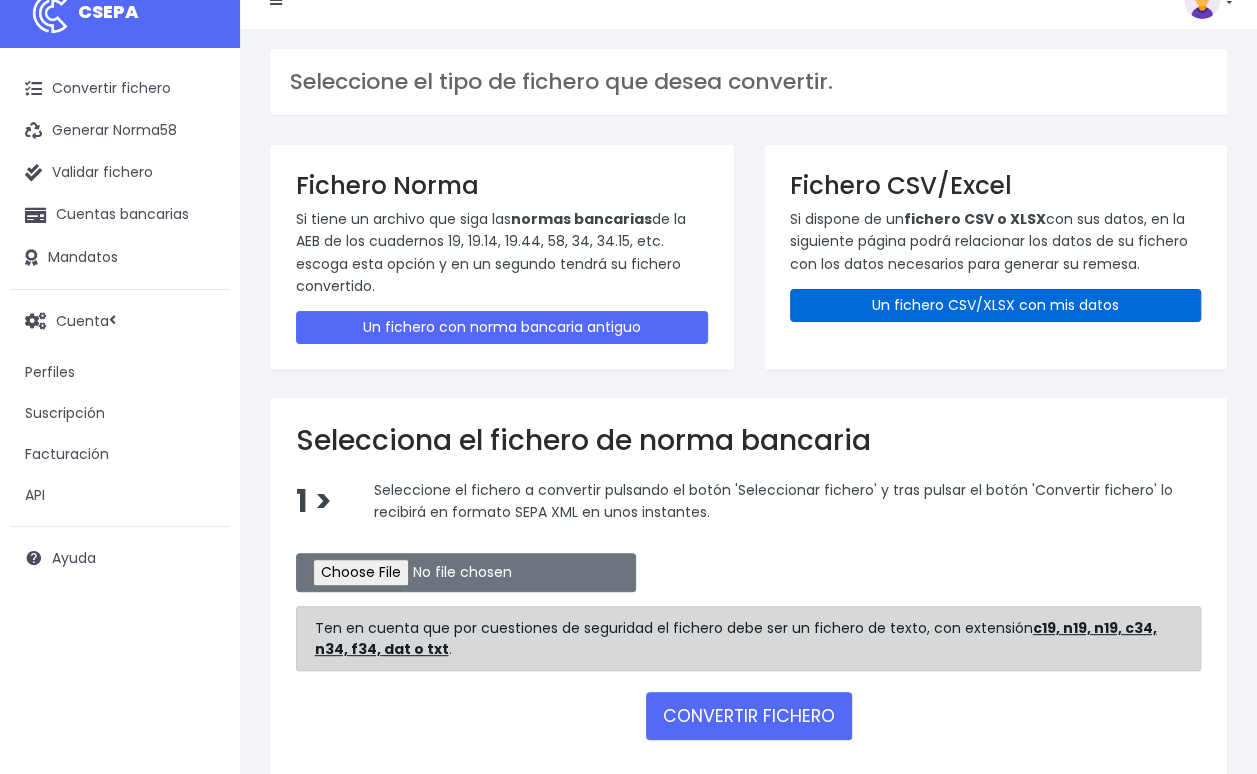 scroll, scrollTop: 0, scrollLeft: 0, axis: both 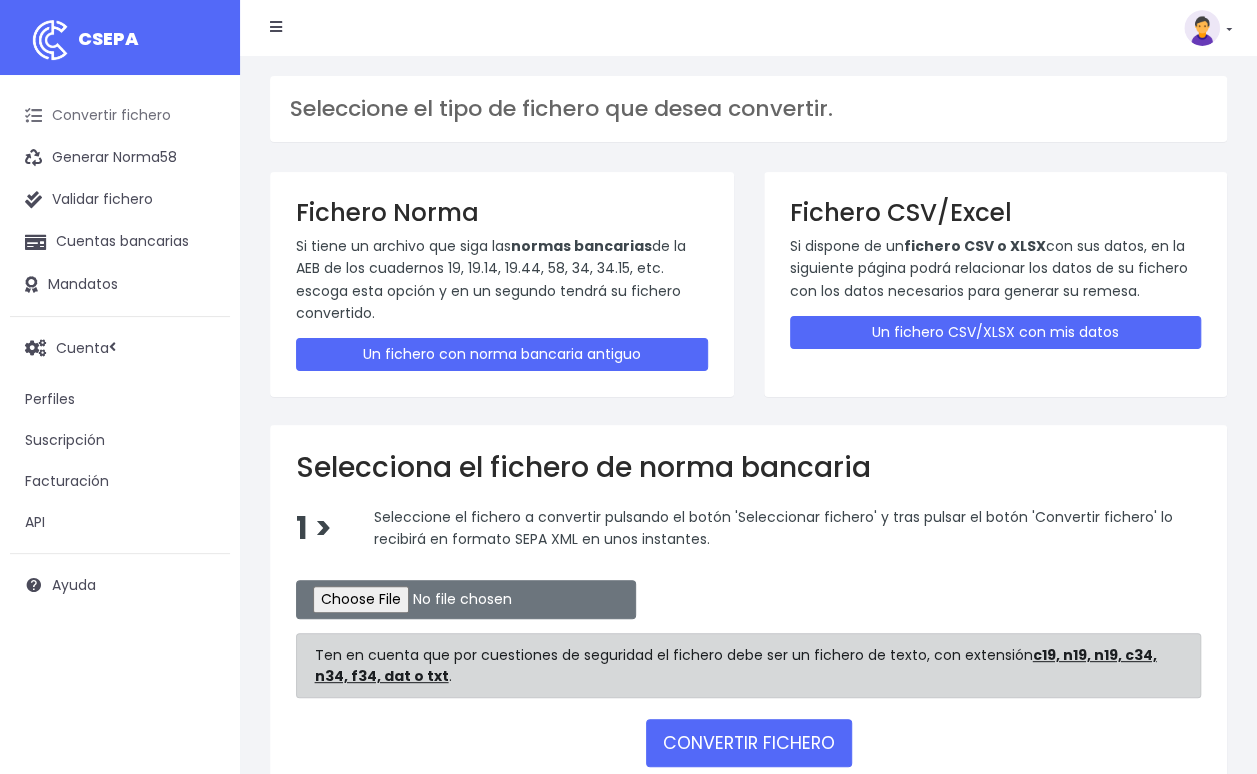 click on "Convertir fichero" at bounding box center (120, 116) 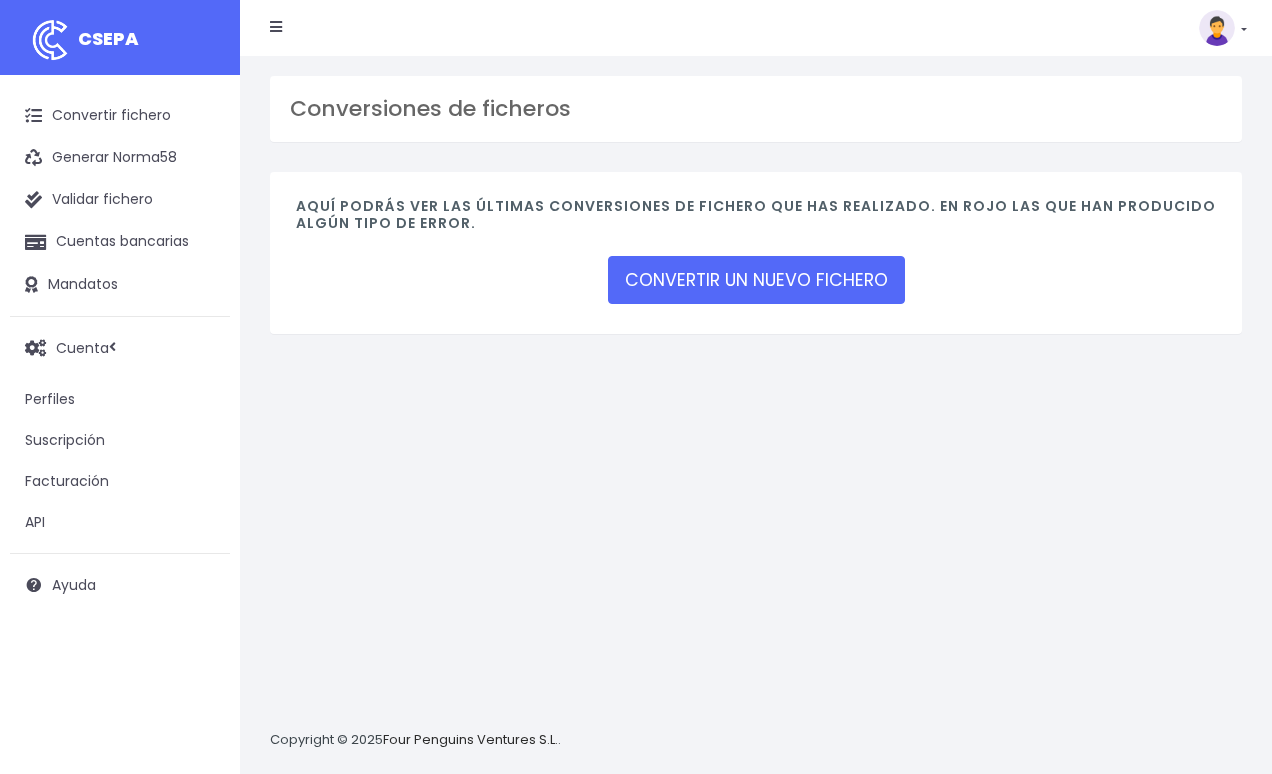 scroll, scrollTop: 0, scrollLeft: 0, axis: both 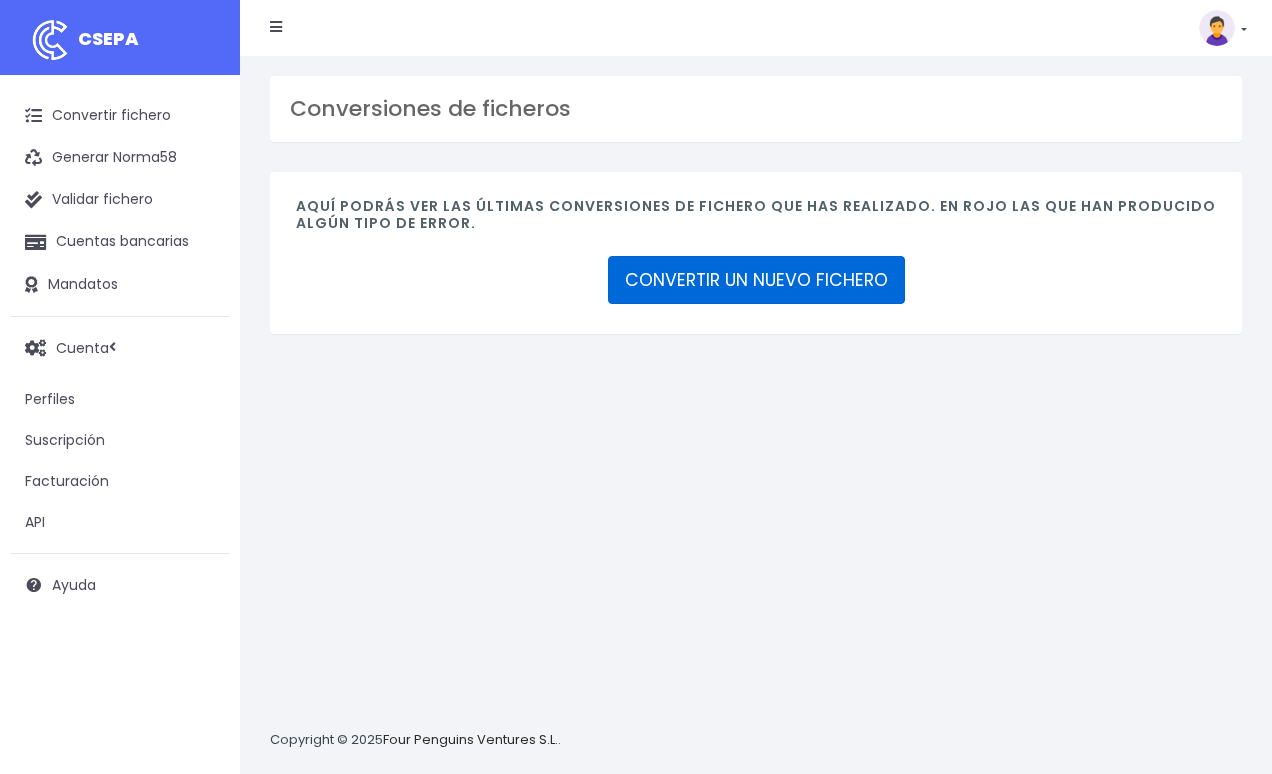 click on "CONVERTIR UN NUEVO FICHERO" at bounding box center [756, 280] 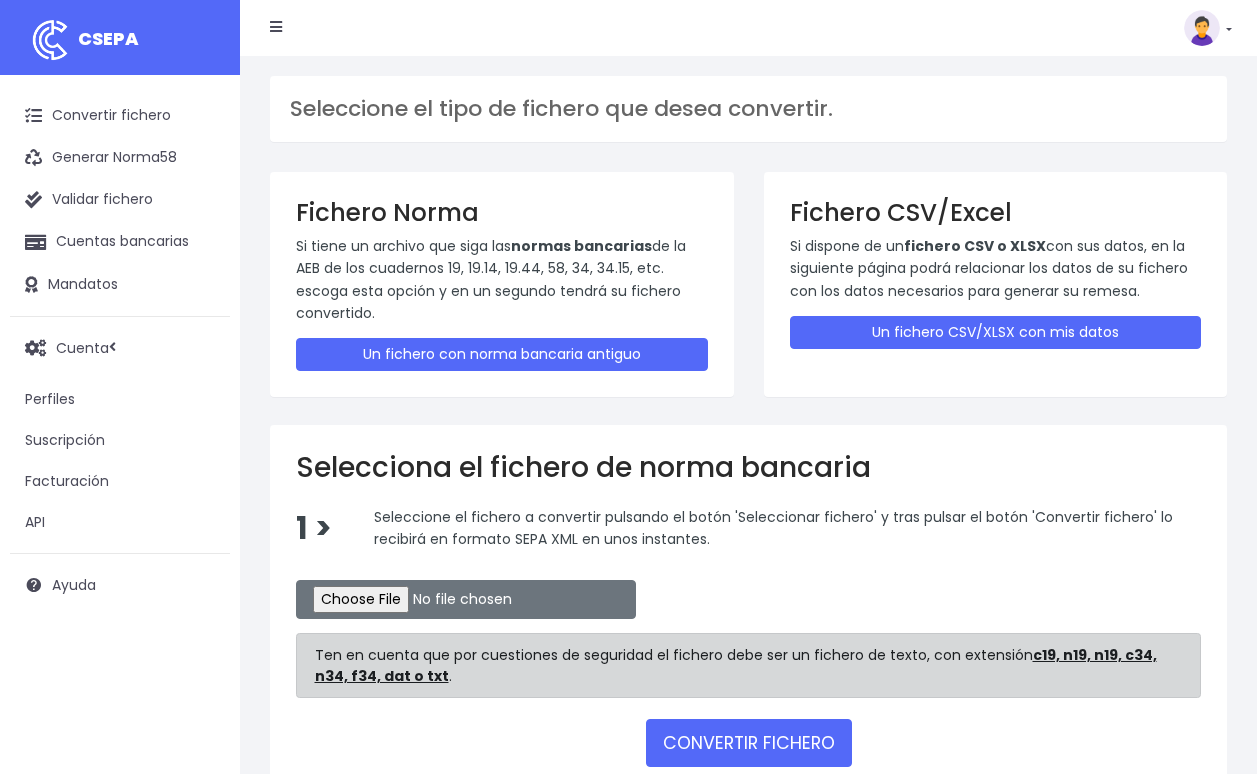 scroll, scrollTop: 0, scrollLeft: 0, axis: both 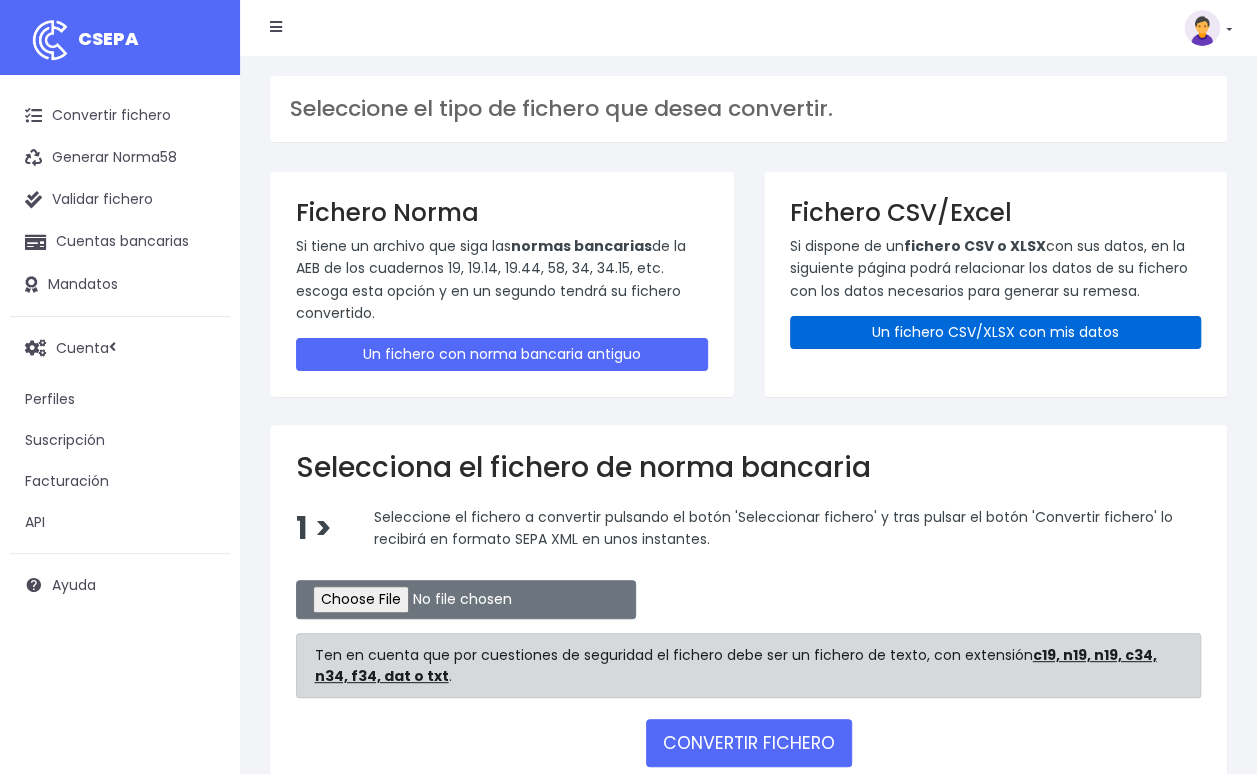 click on "Un fichero CSV/XLSX con mis datos" at bounding box center [996, 332] 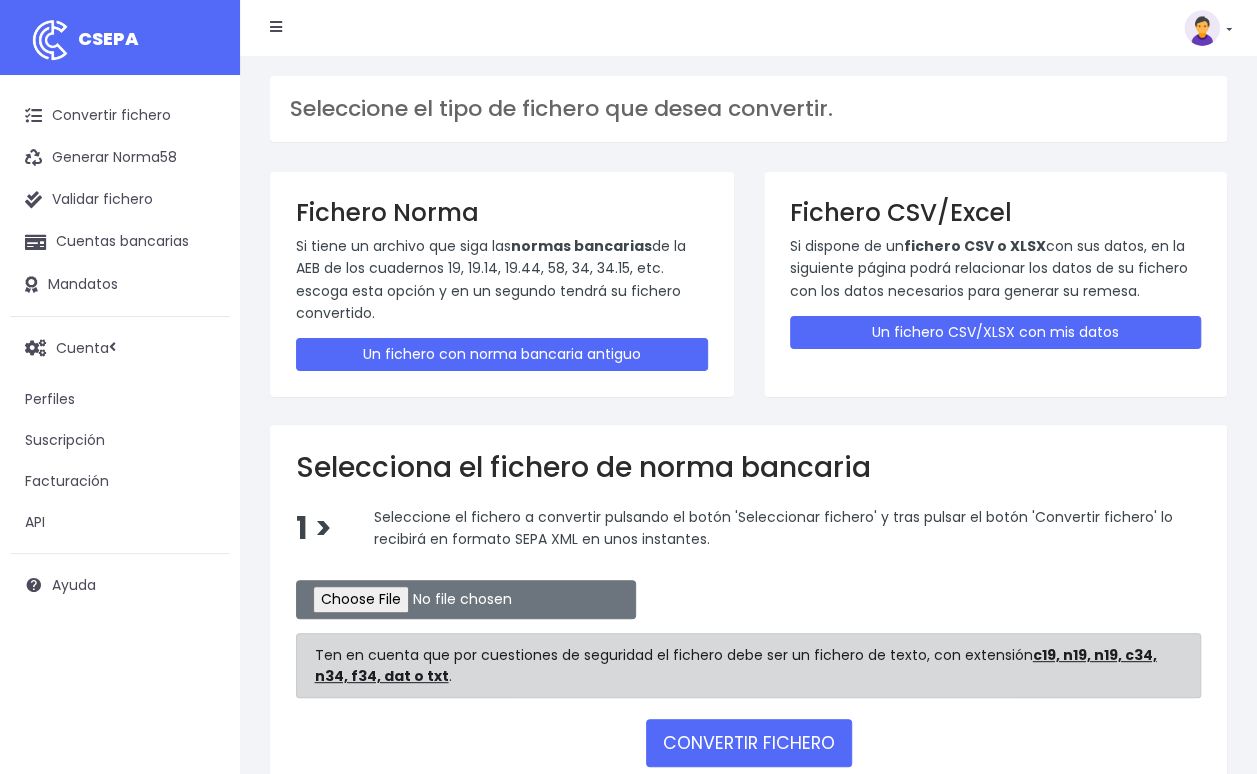 click at bounding box center [50, 40] 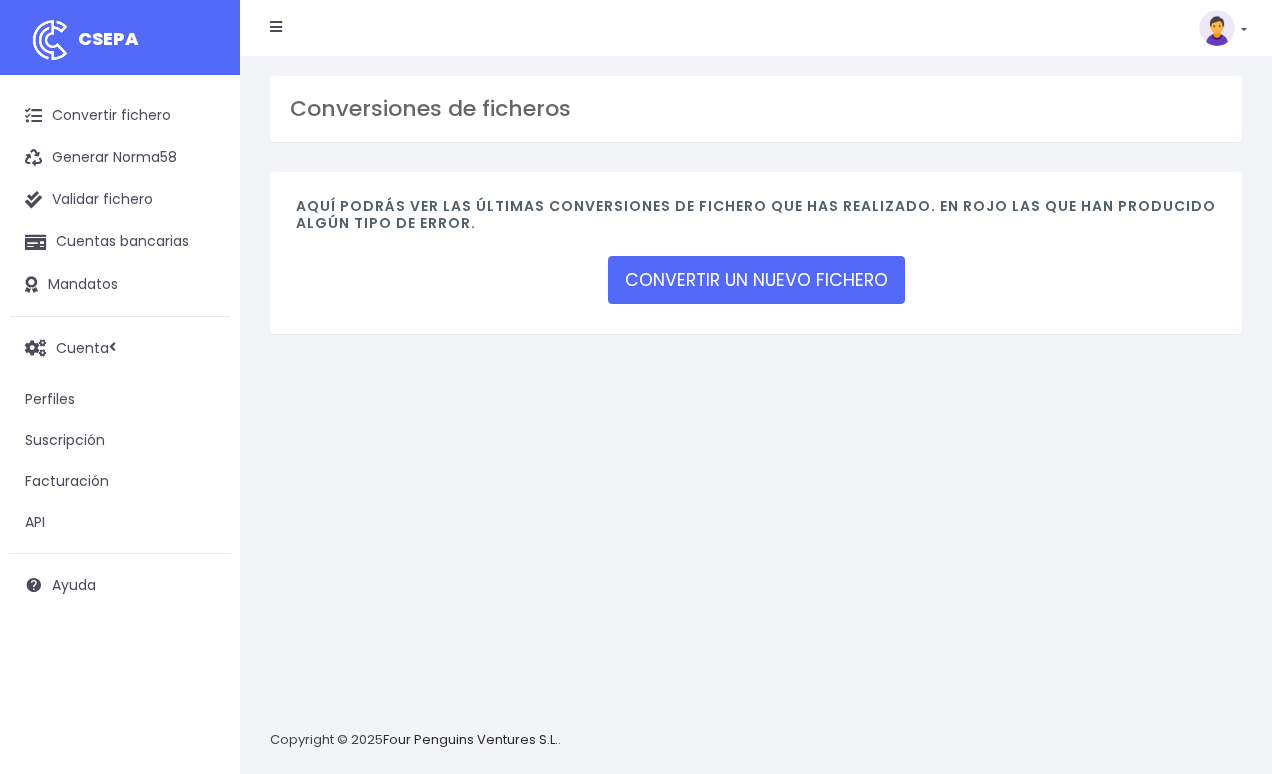 scroll, scrollTop: 0, scrollLeft: 0, axis: both 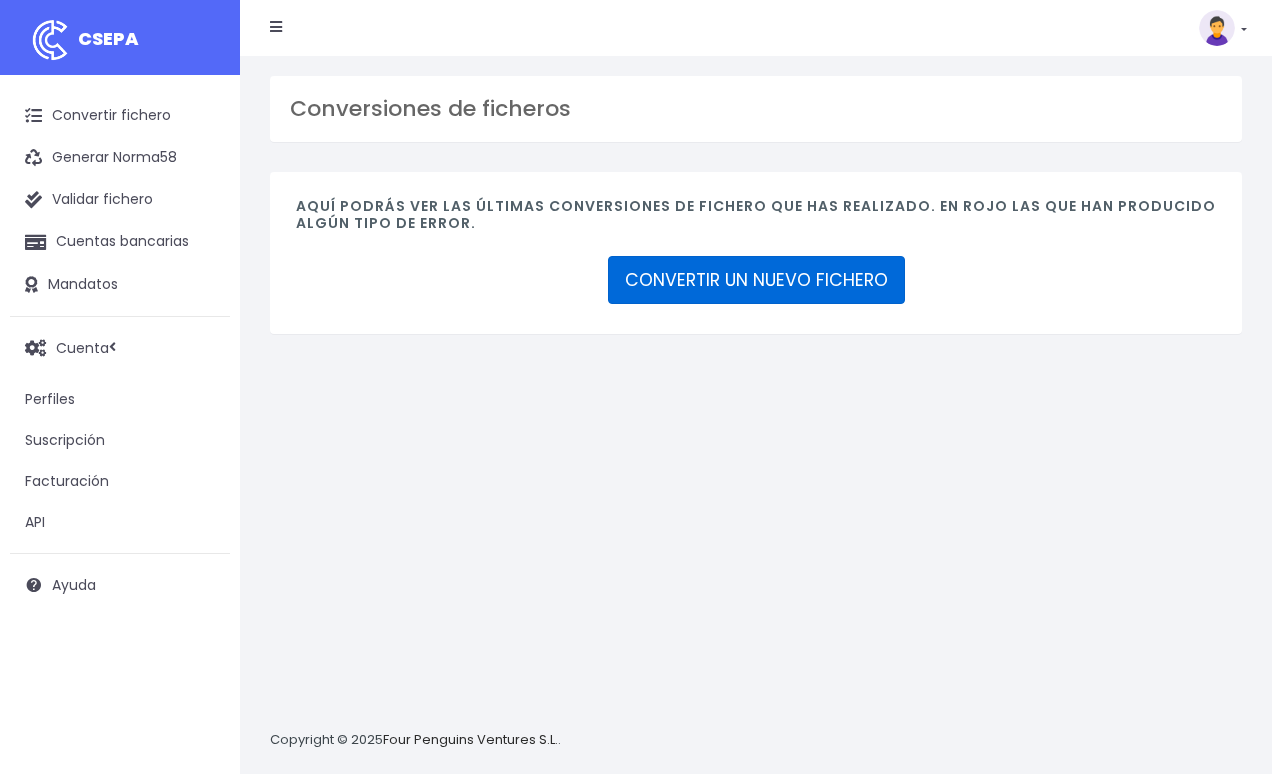 click on "CONVERTIR UN NUEVO FICHERO" at bounding box center [756, 280] 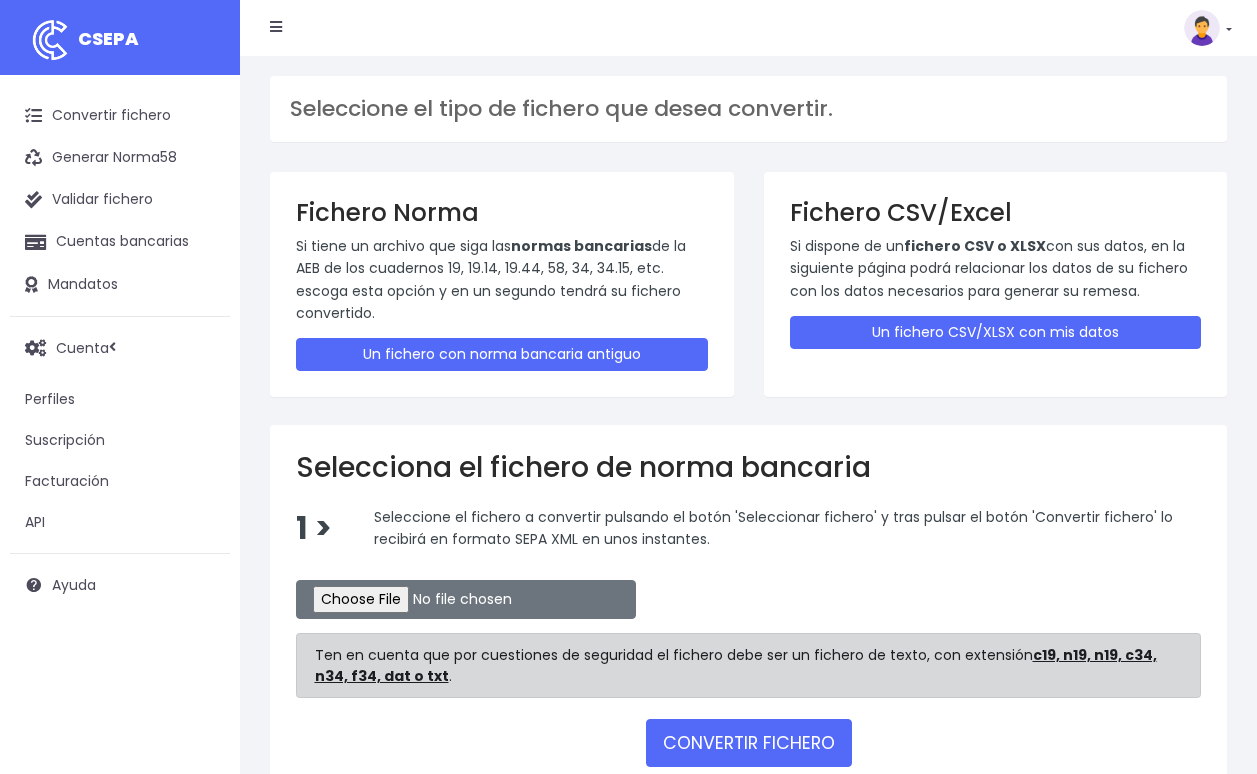 scroll, scrollTop: 0, scrollLeft: 0, axis: both 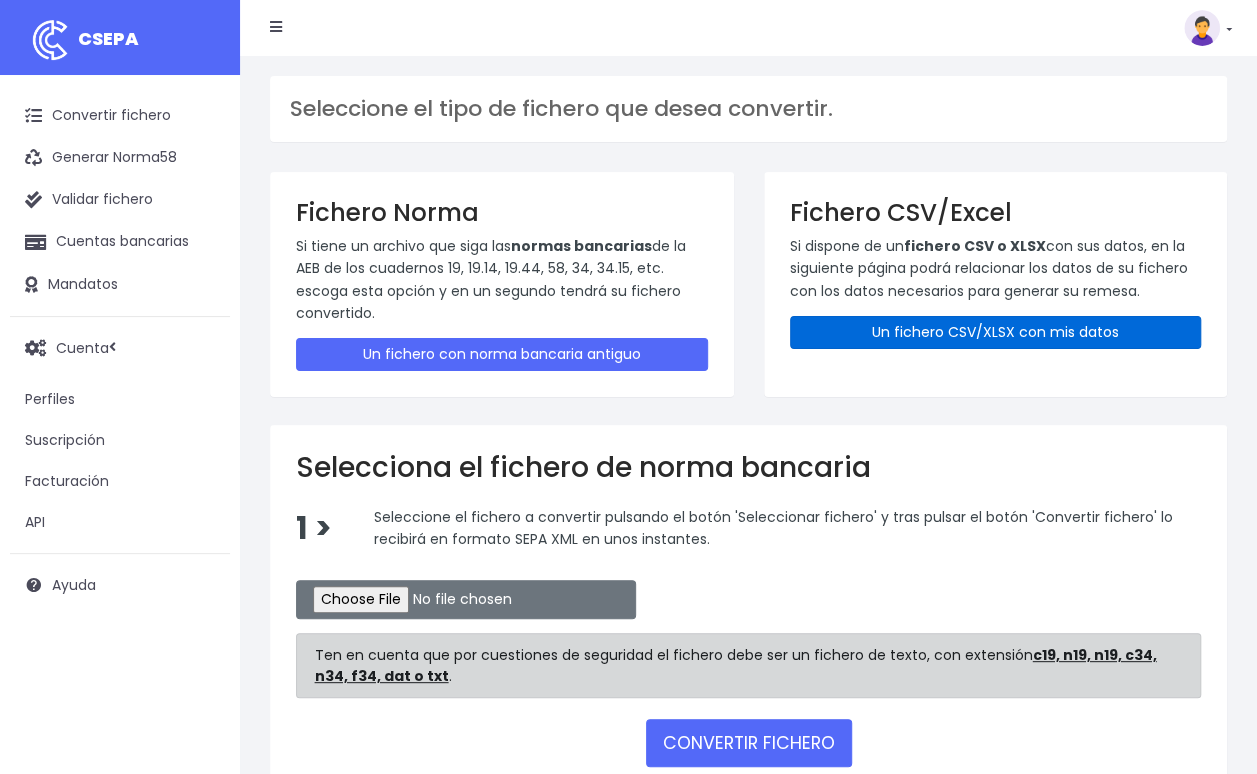click on "Un fichero CSV/XLSX con mis datos" at bounding box center (996, 332) 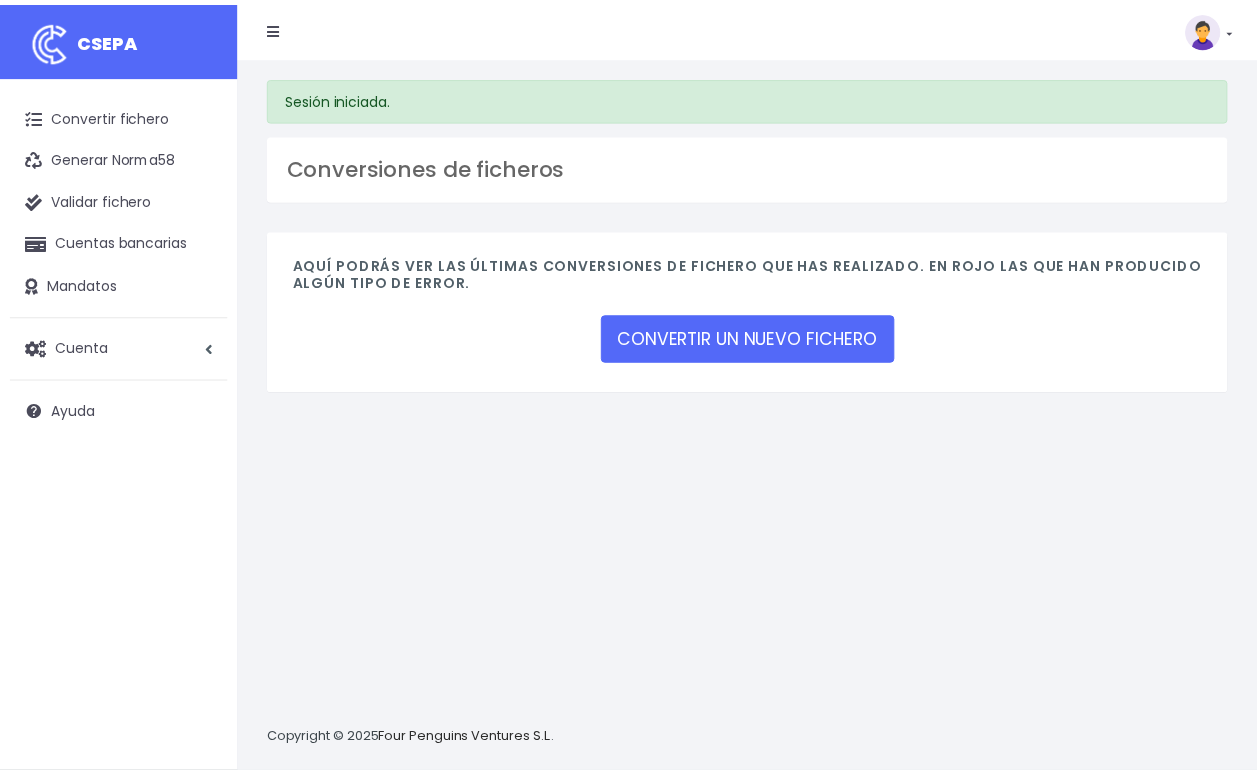 scroll, scrollTop: 0, scrollLeft: 0, axis: both 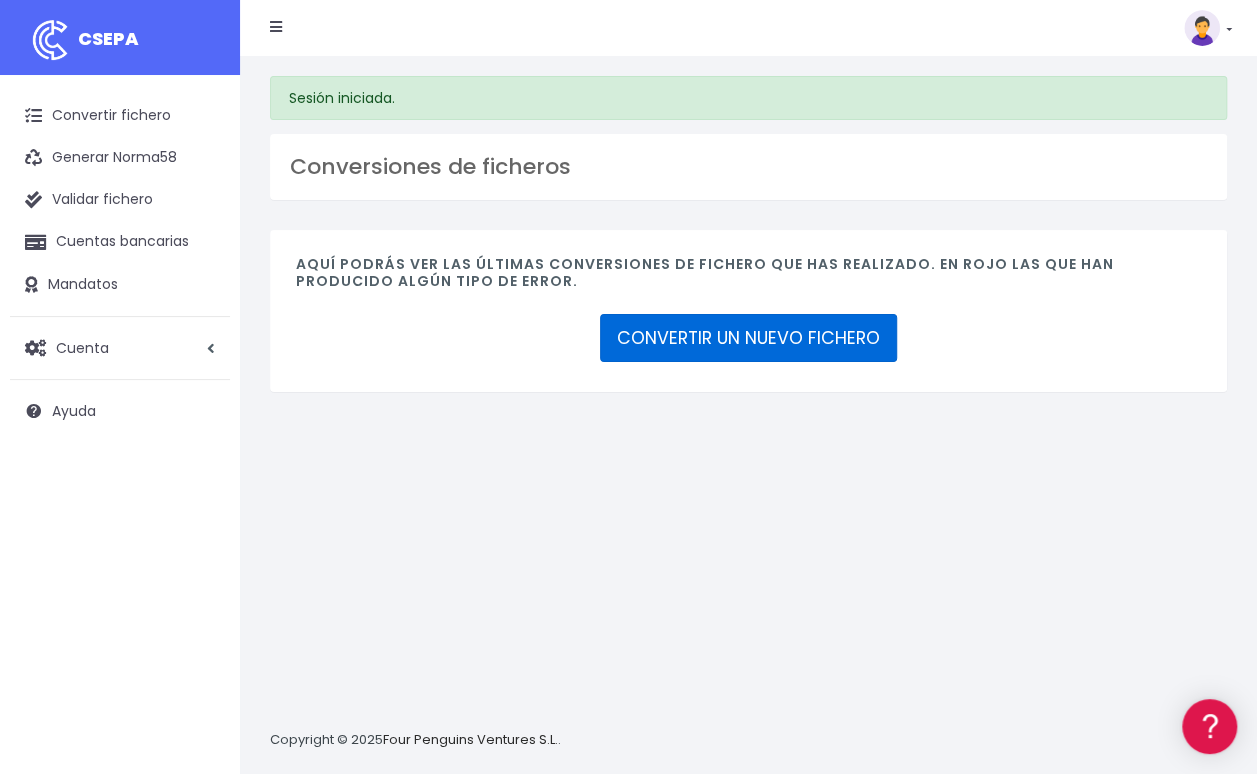 click on "CONVERTIR UN NUEVO FICHERO" at bounding box center (748, 338) 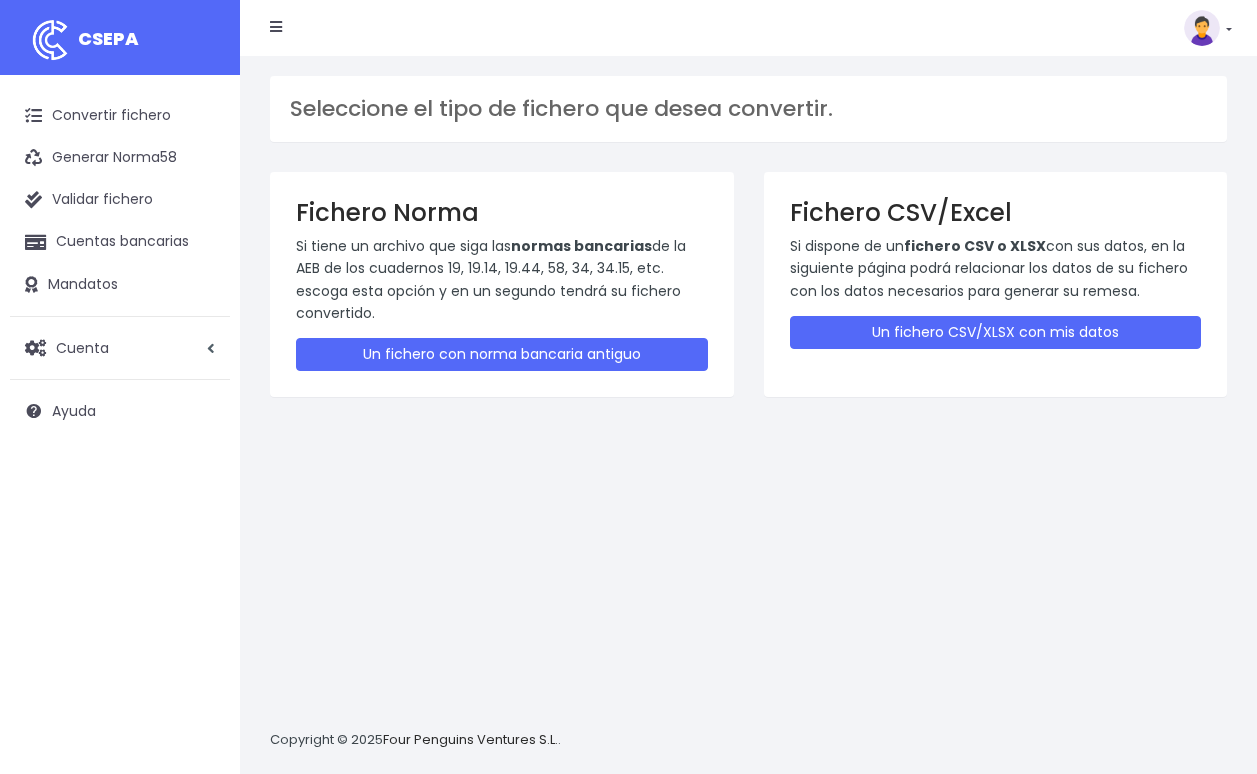 scroll, scrollTop: 0, scrollLeft: 0, axis: both 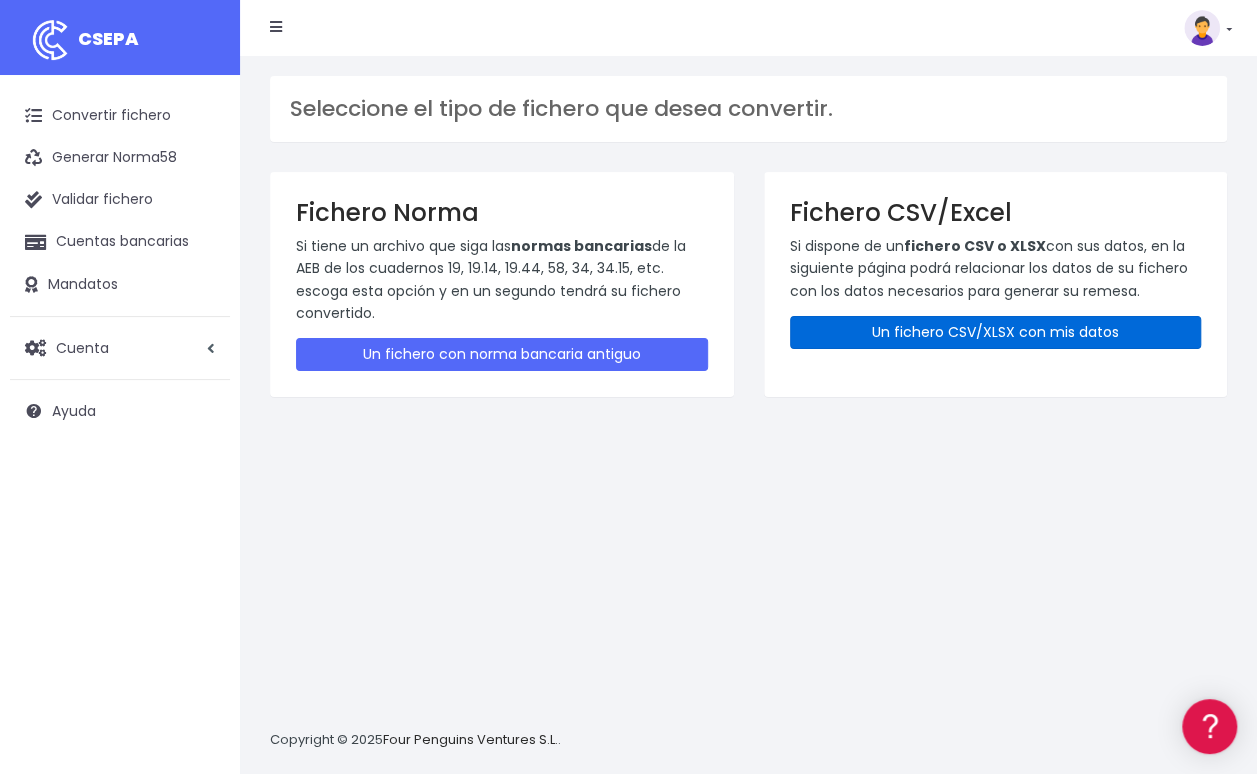 click on "Un fichero CSV/XLSX con mis datos" at bounding box center (996, 332) 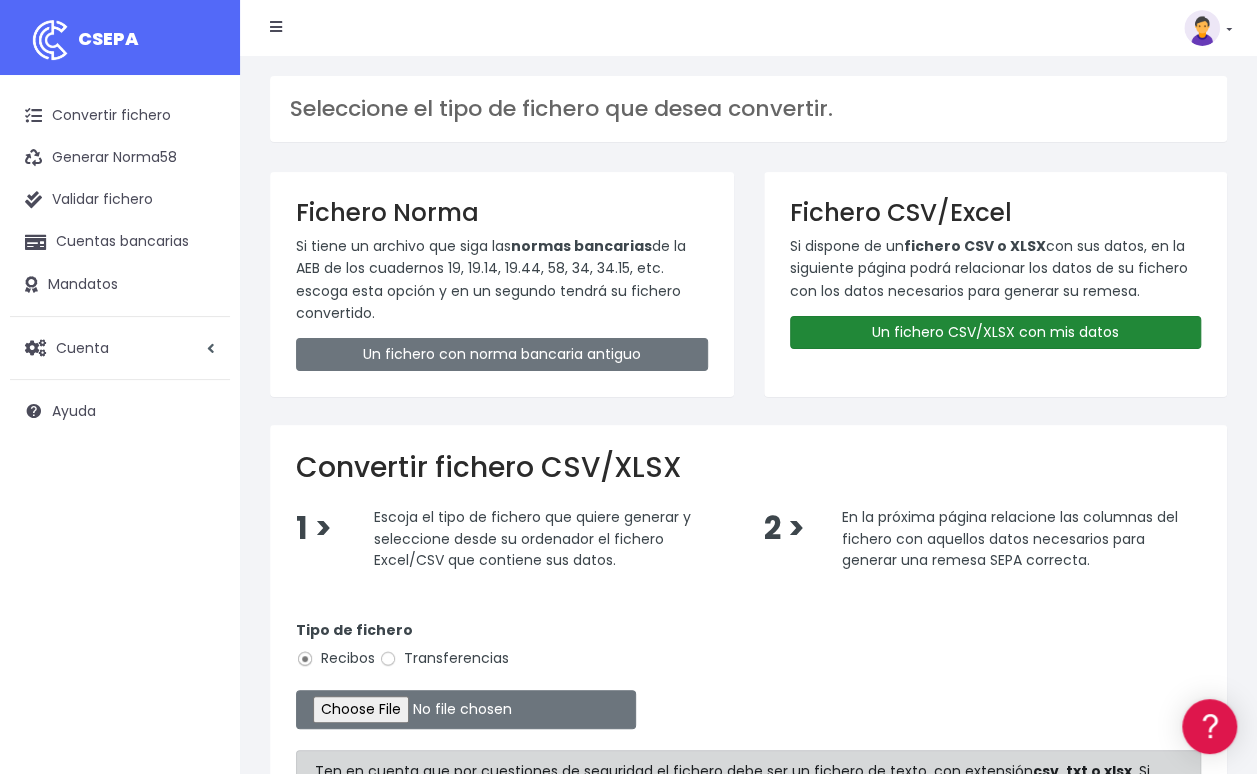 click on "Un fichero CSV/XLSX con mis datos" at bounding box center [996, 332] 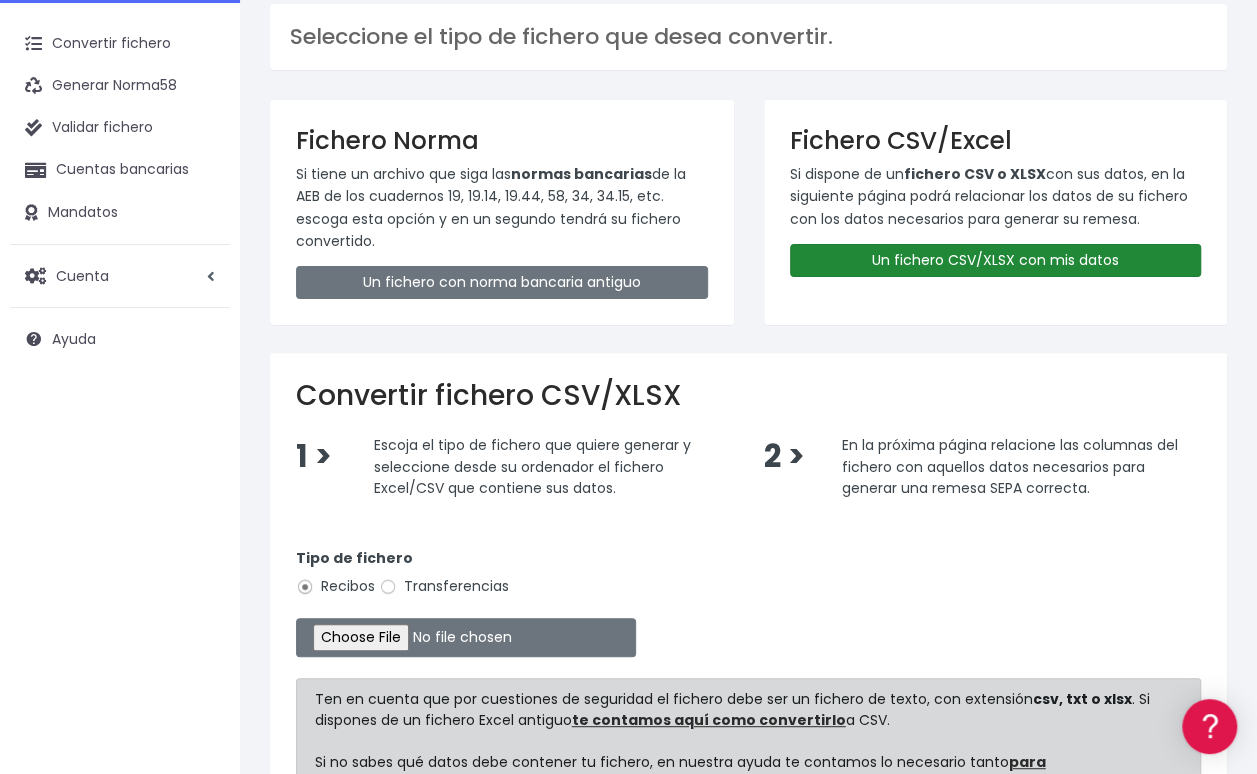 scroll, scrollTop: 100, scrollLeft: 0, axis: vertical 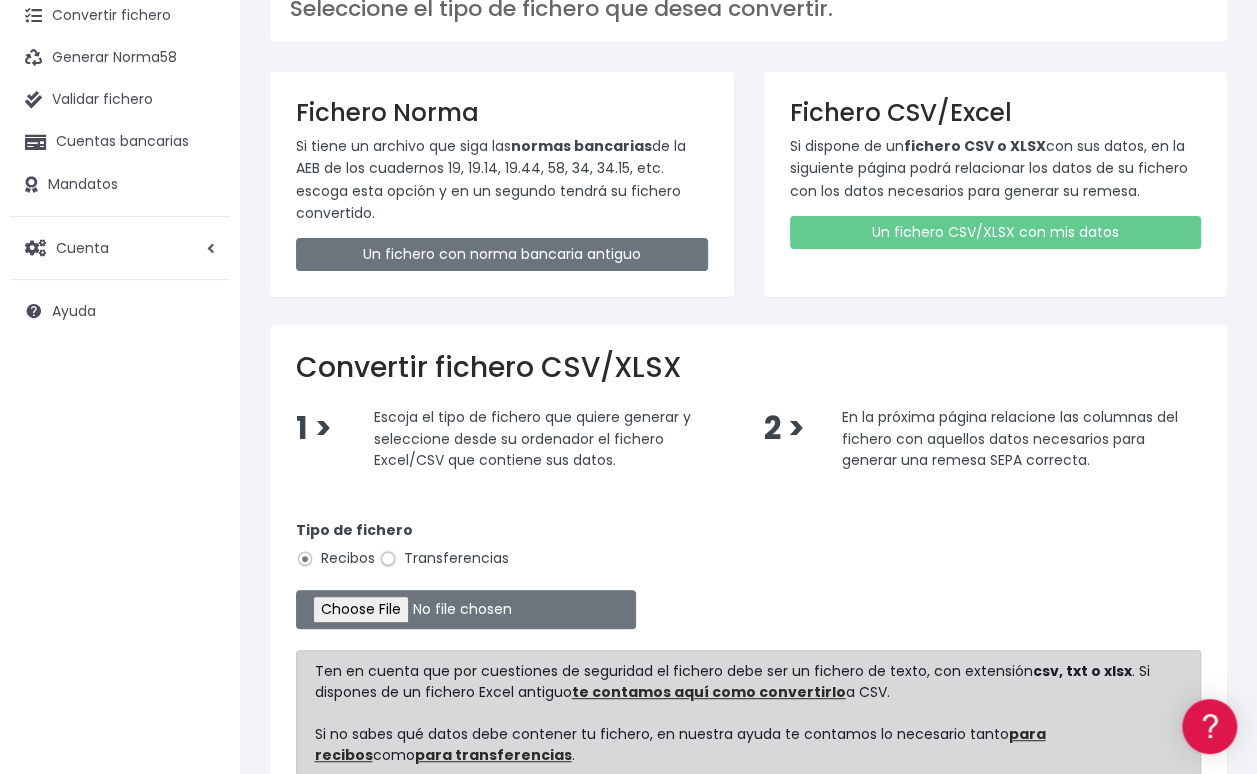 click on "Transferencias" at bounding box center (388, 559) 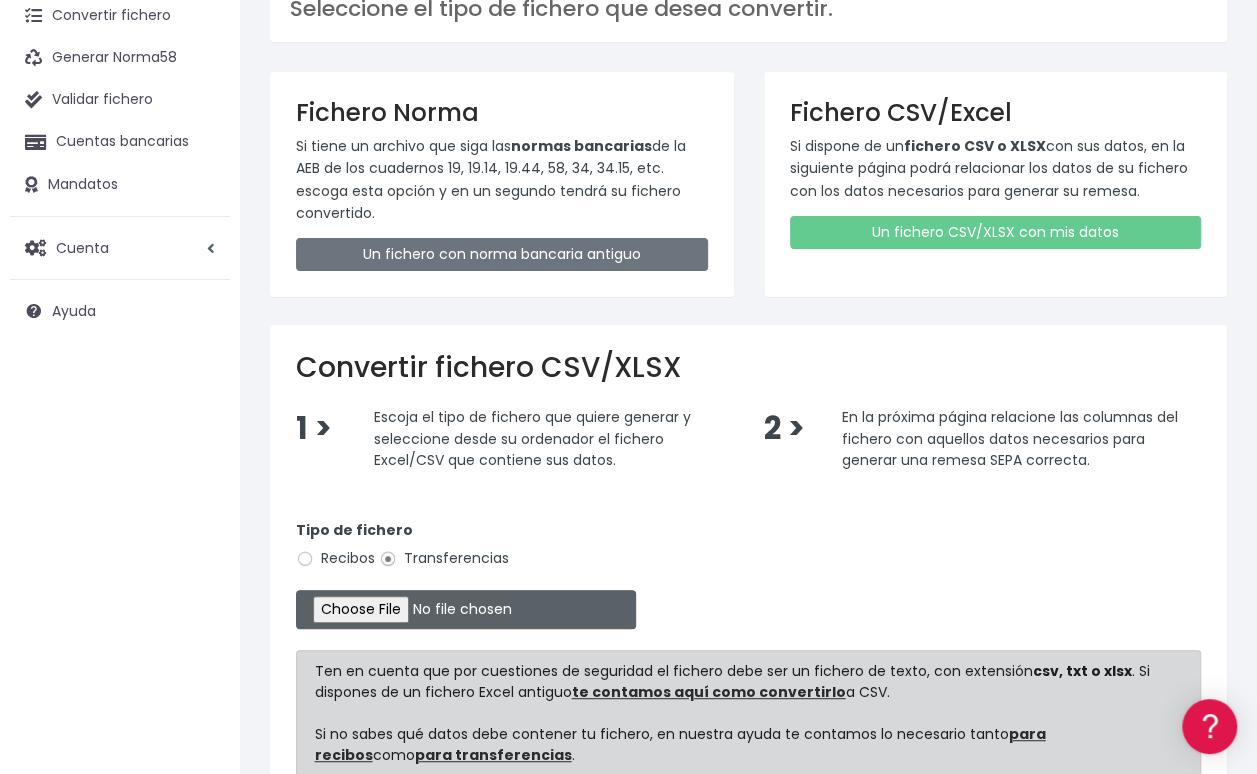 click at bounding box center (466, 609) 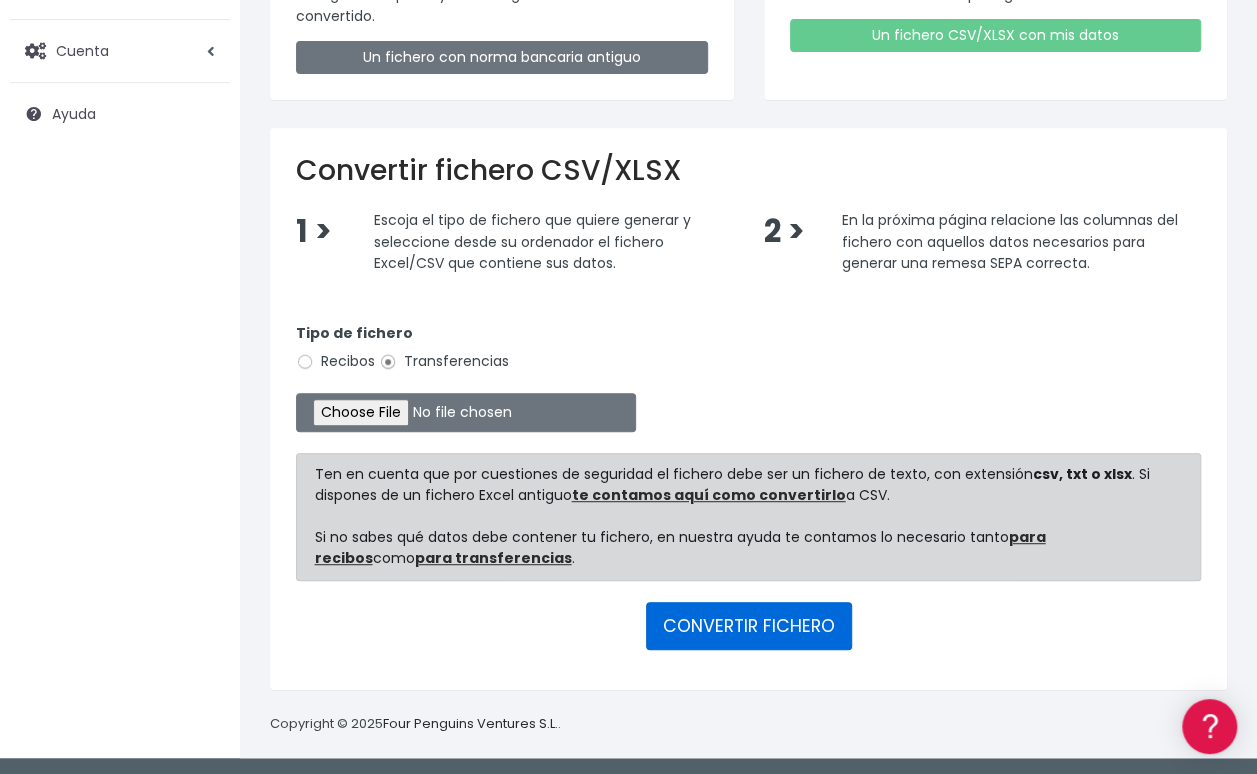 click on "CONVERTIR FICHERO" at bounding box center (749, 626) 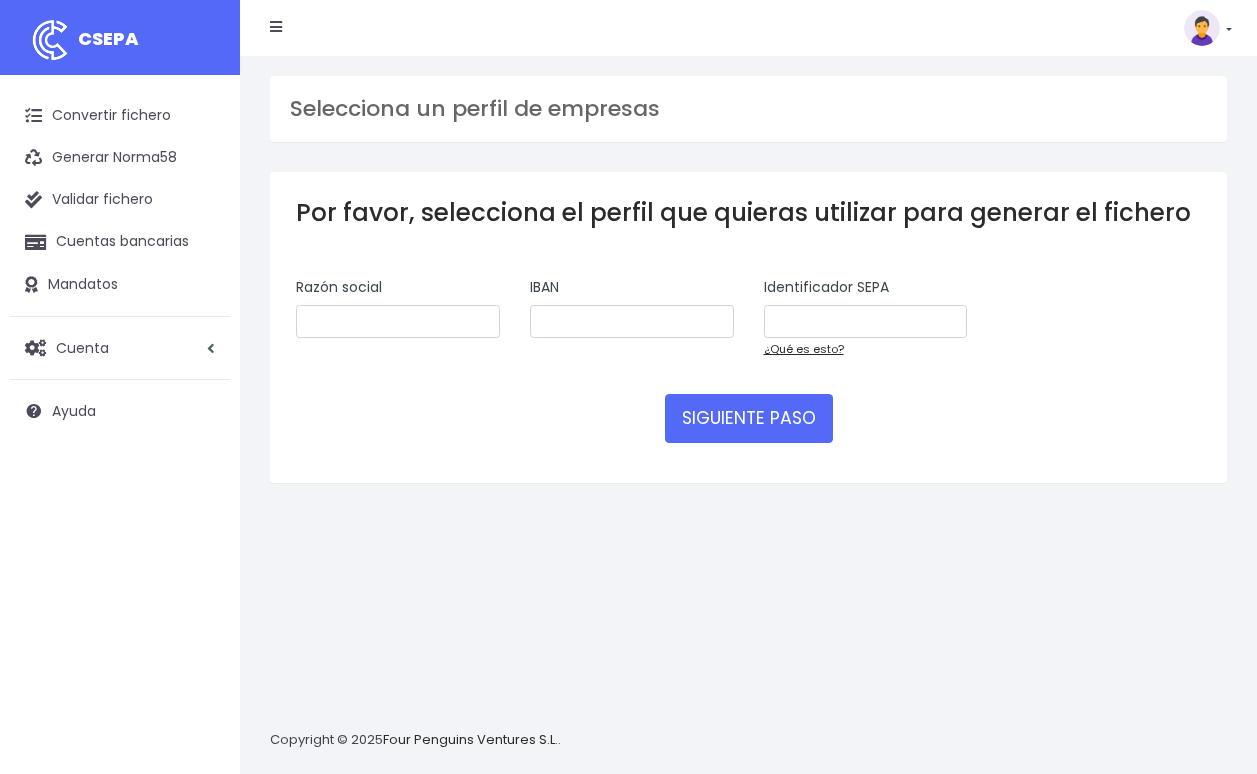scroll, scrollTop: 0, scrollLeft: 0, axis: both 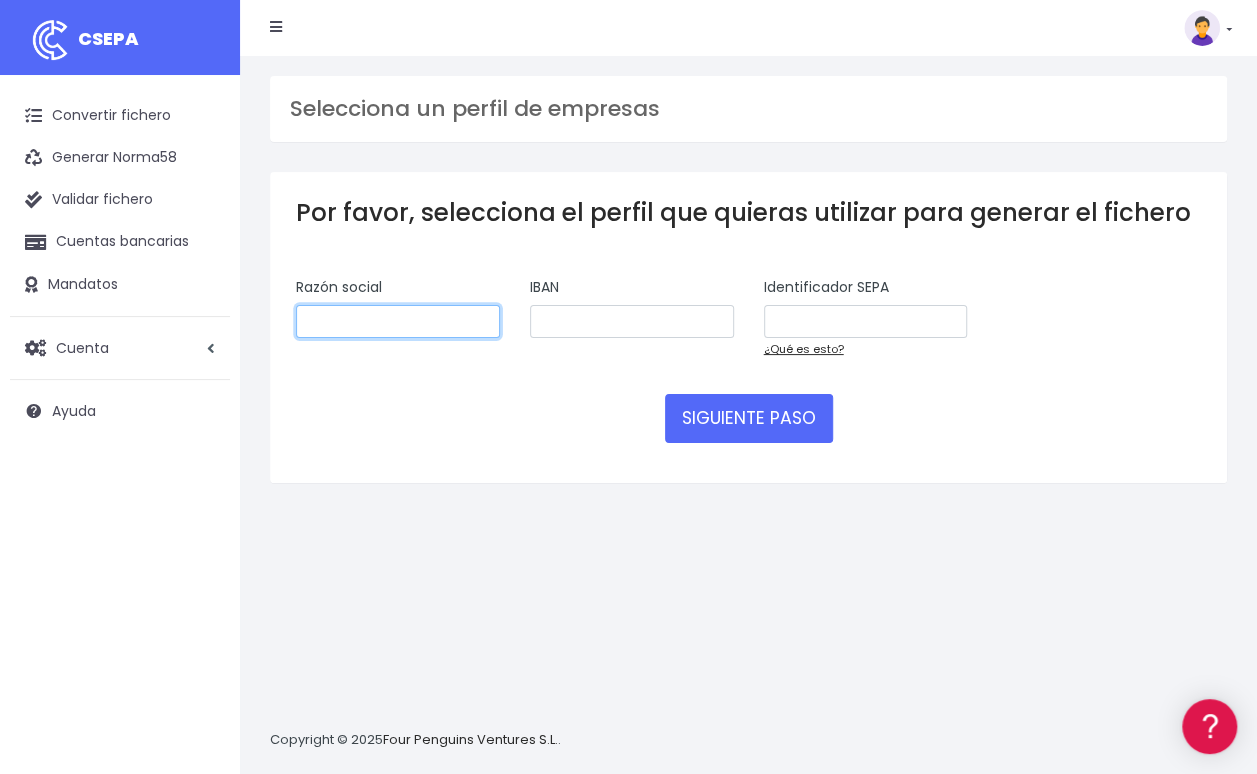 click at bounding box center (398, 322) 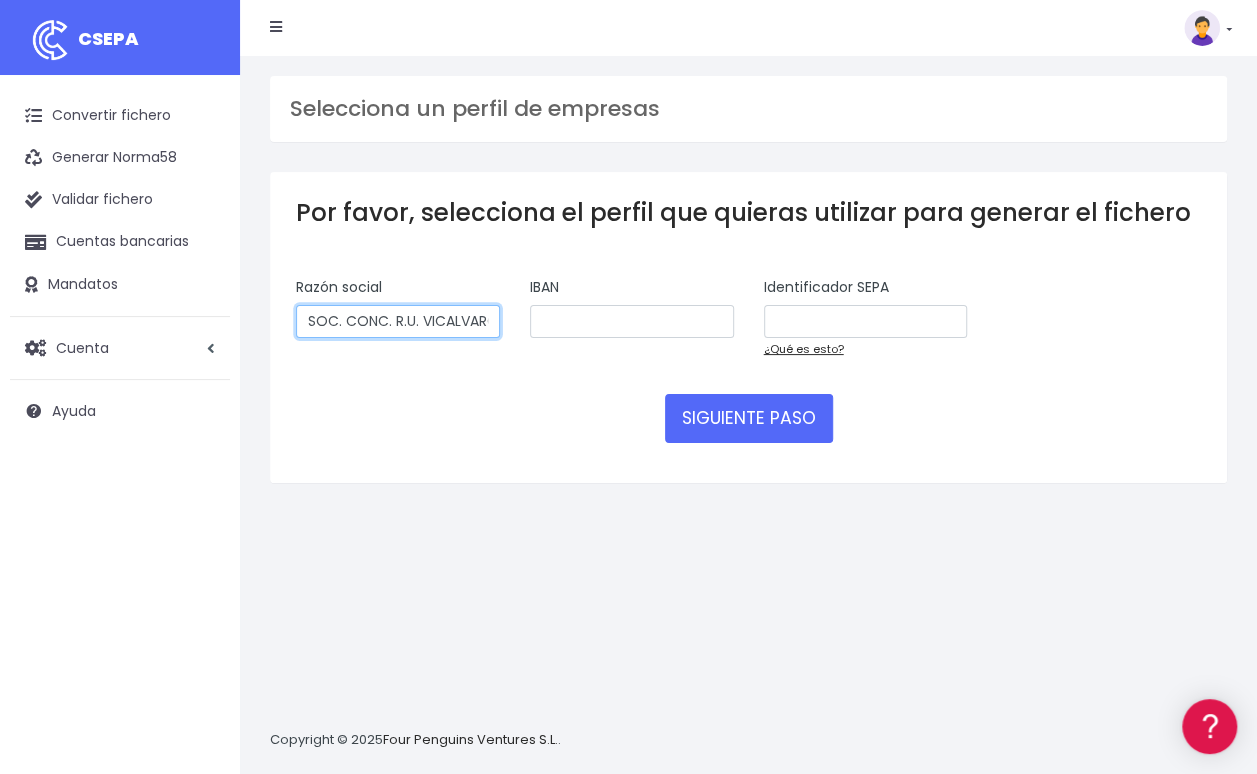 scroll, scrollTop: 0, scrollLeft: 36, axis: horizontal 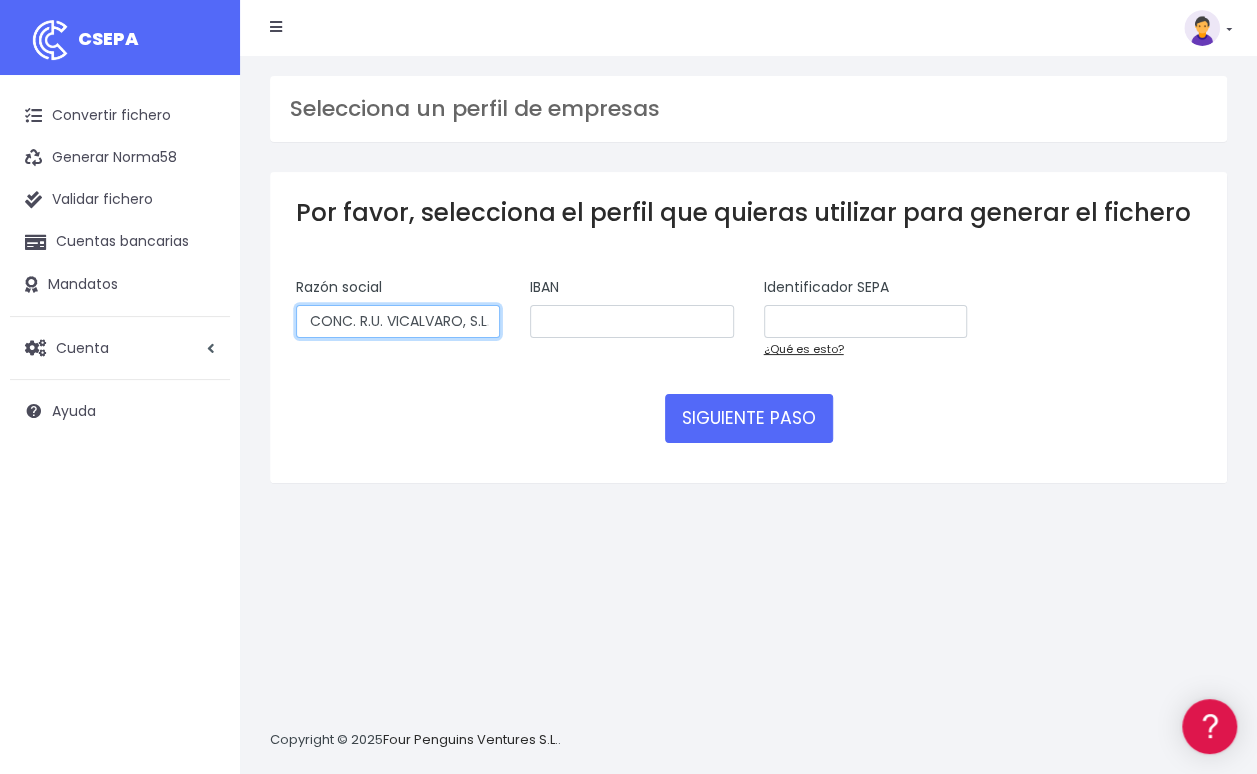 type on "SOC. CONC. R.U. VICALVARO, S.L." 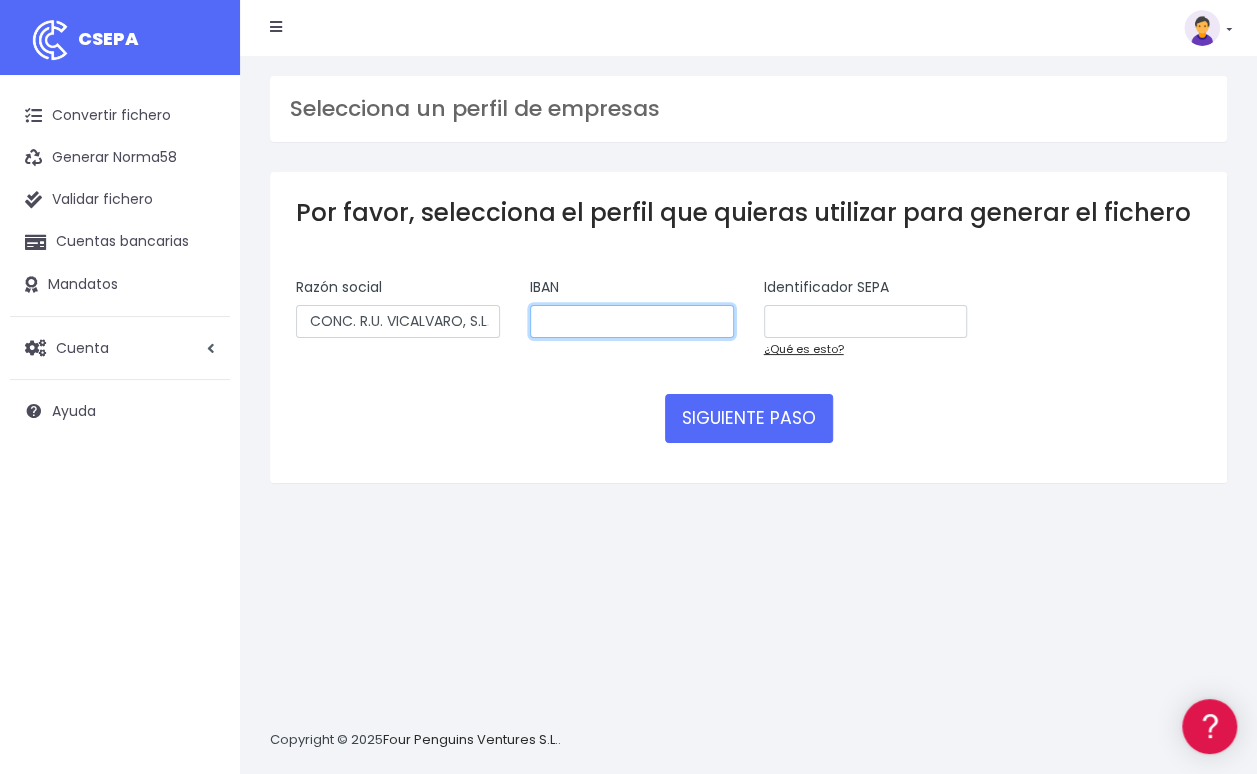 click at bounding box center (632, 322) 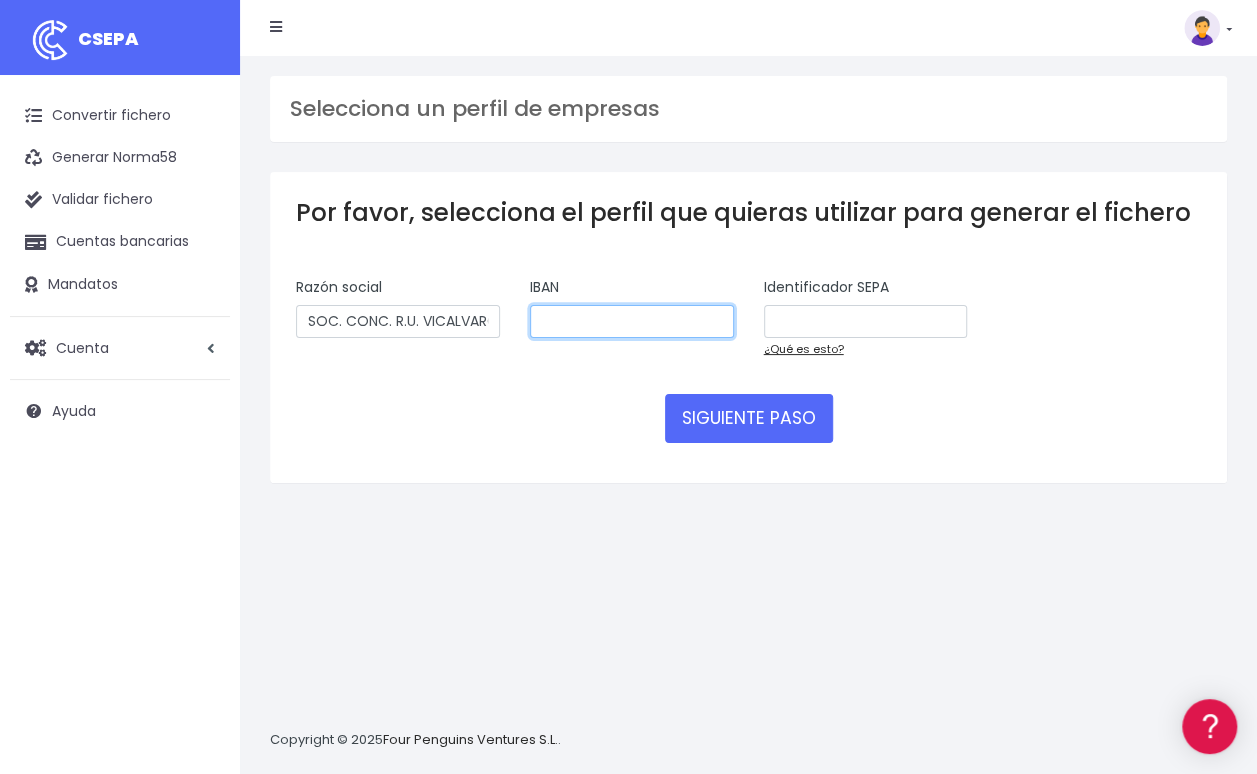 paste on "ES9100491960902210003985" 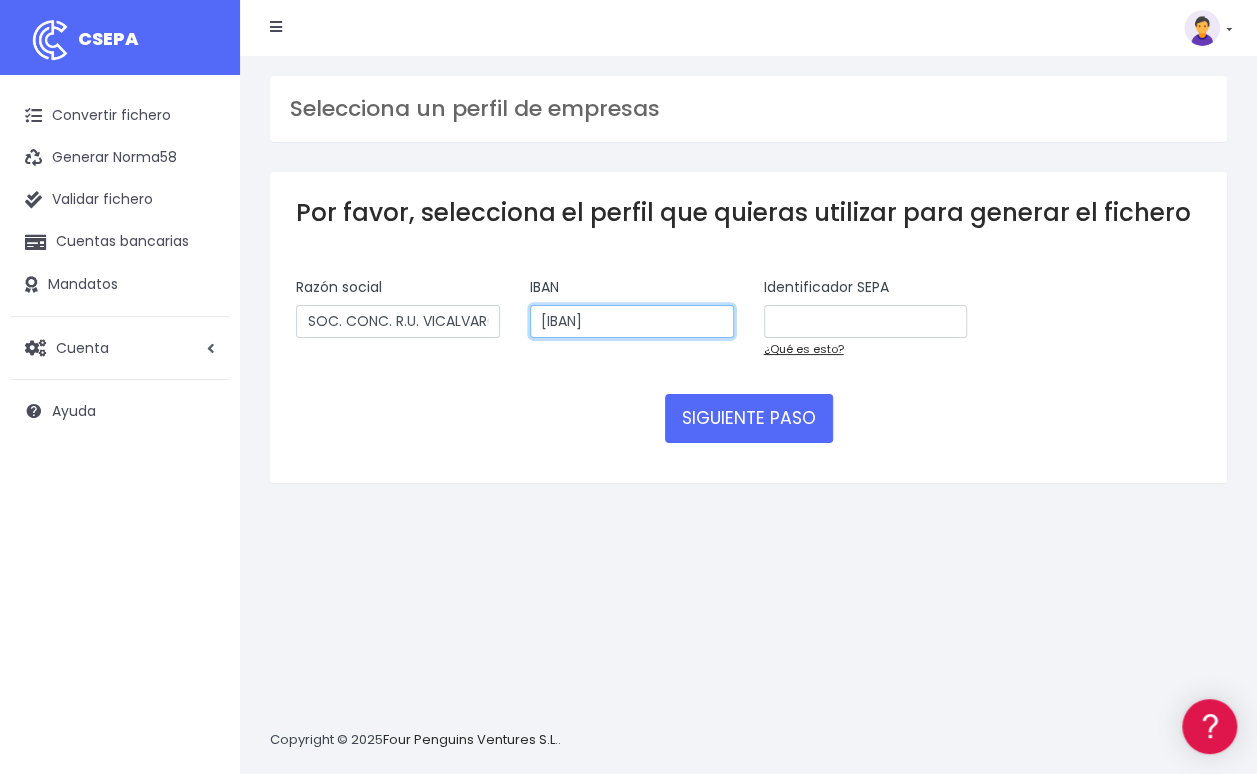 scroll, scrollTop: 0, scrollLeft: 12, axis: horizontal 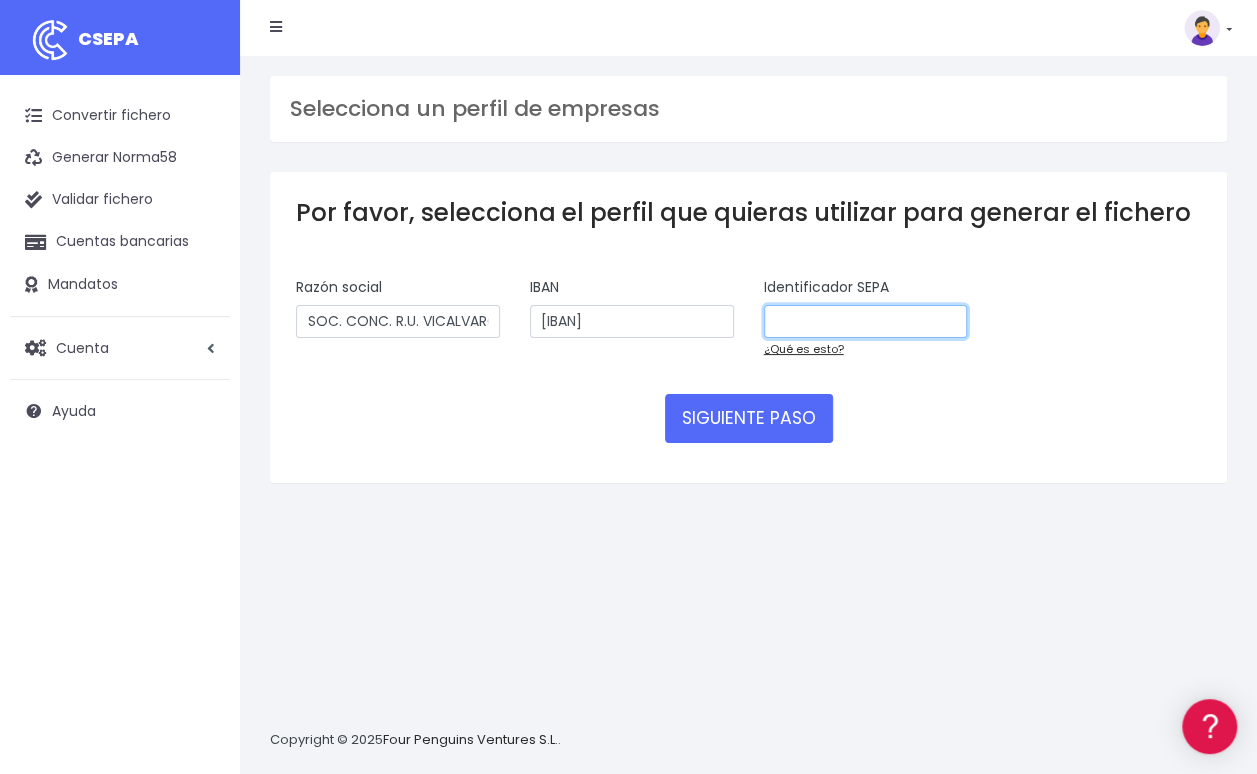 click at bounding box center [866, 322] 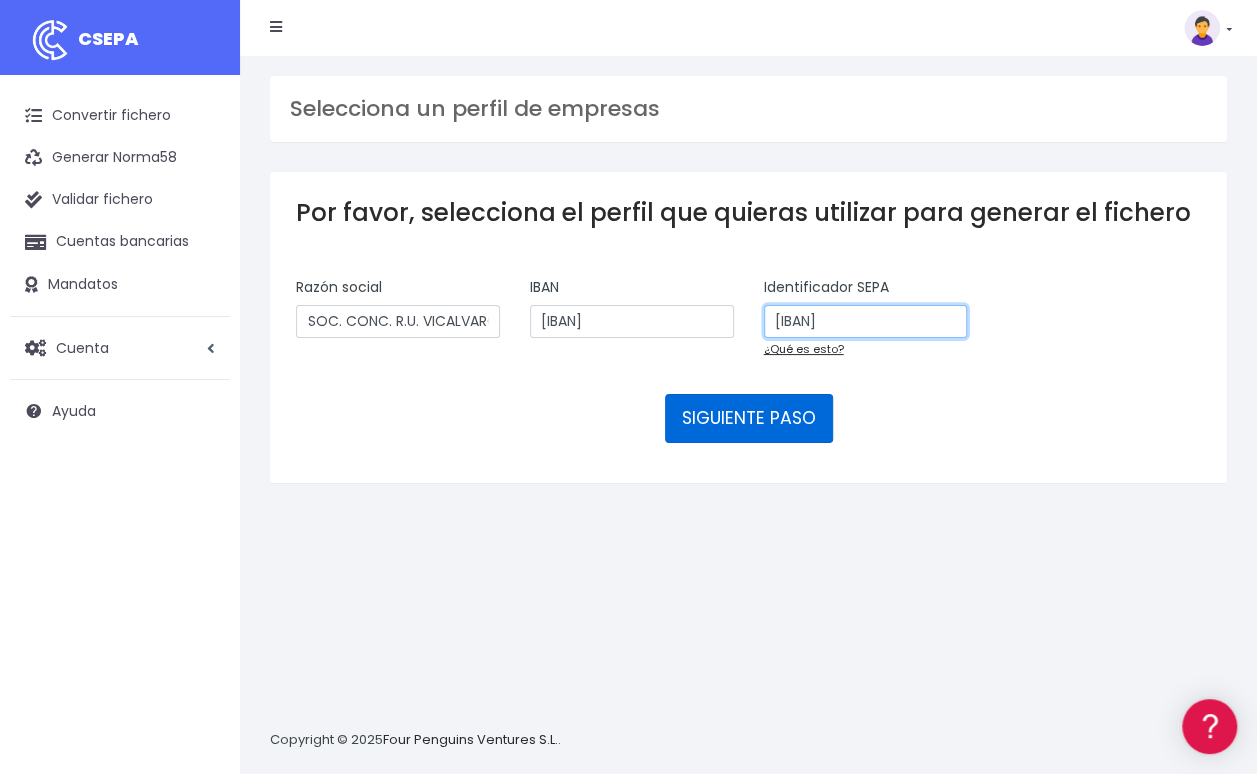 type on "ES21000B85888469" 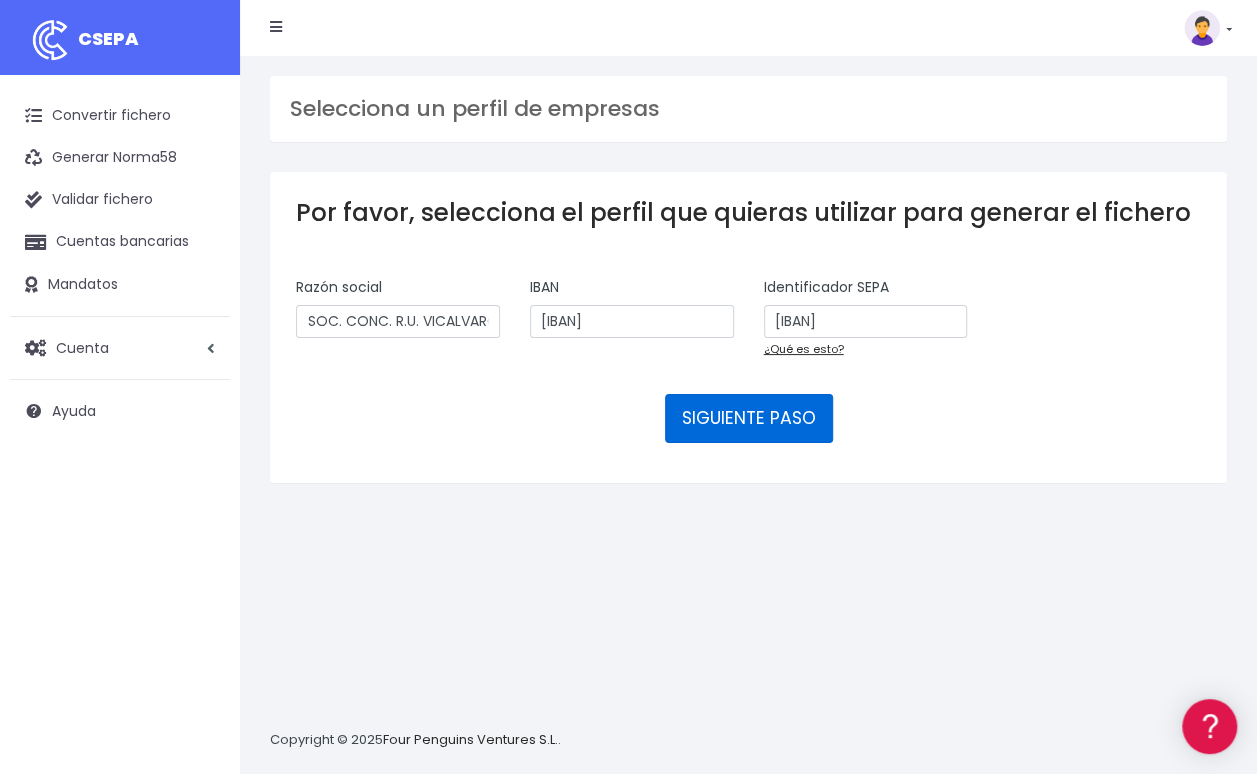 click on "SIGUIENTE PASO" at bounding box center (749, 418) 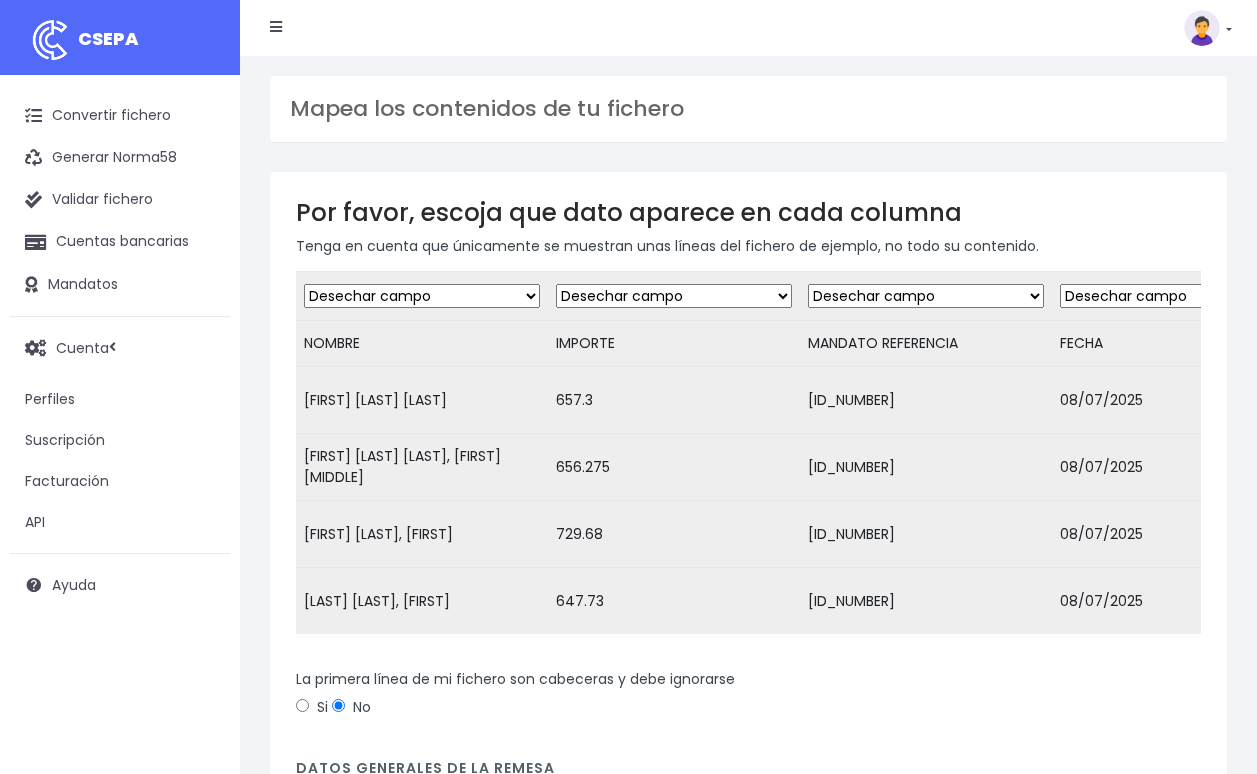 scroll, scrollTop: 0, scrollLeft: 0, axis: both 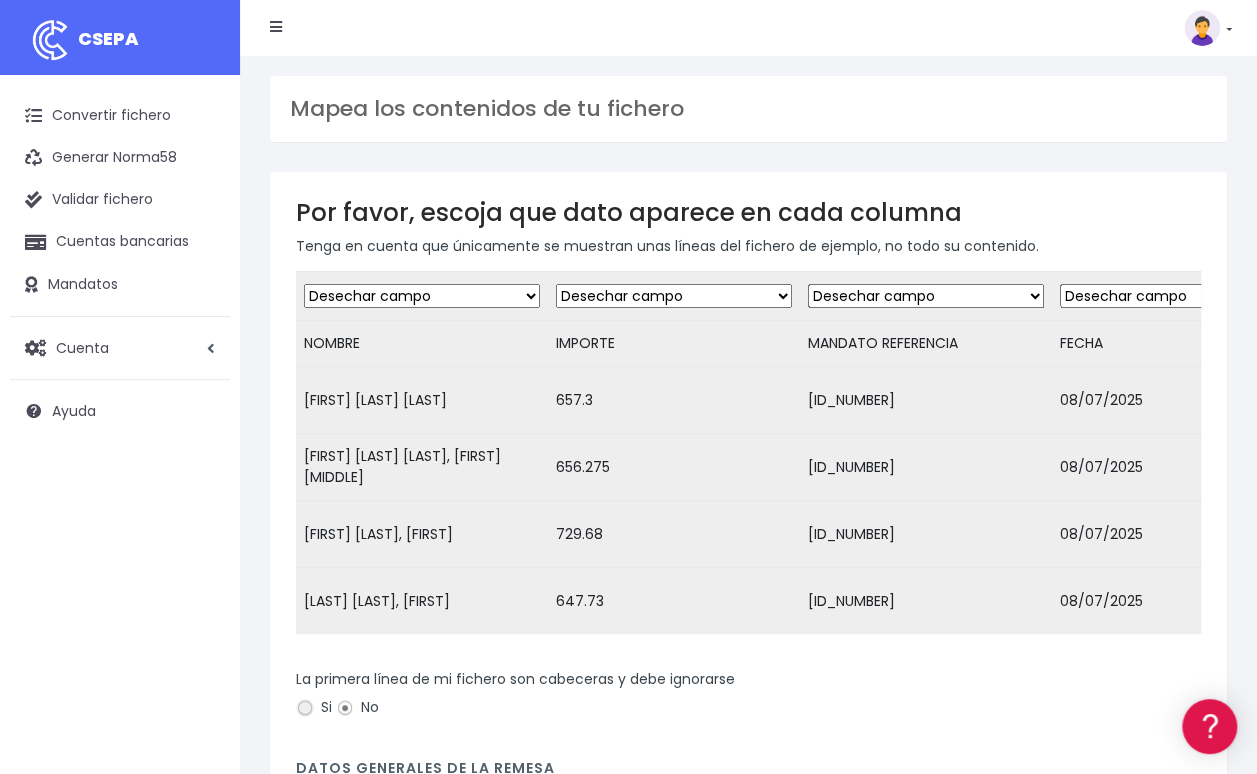 click on "Si" at bounding box center [305, 708] 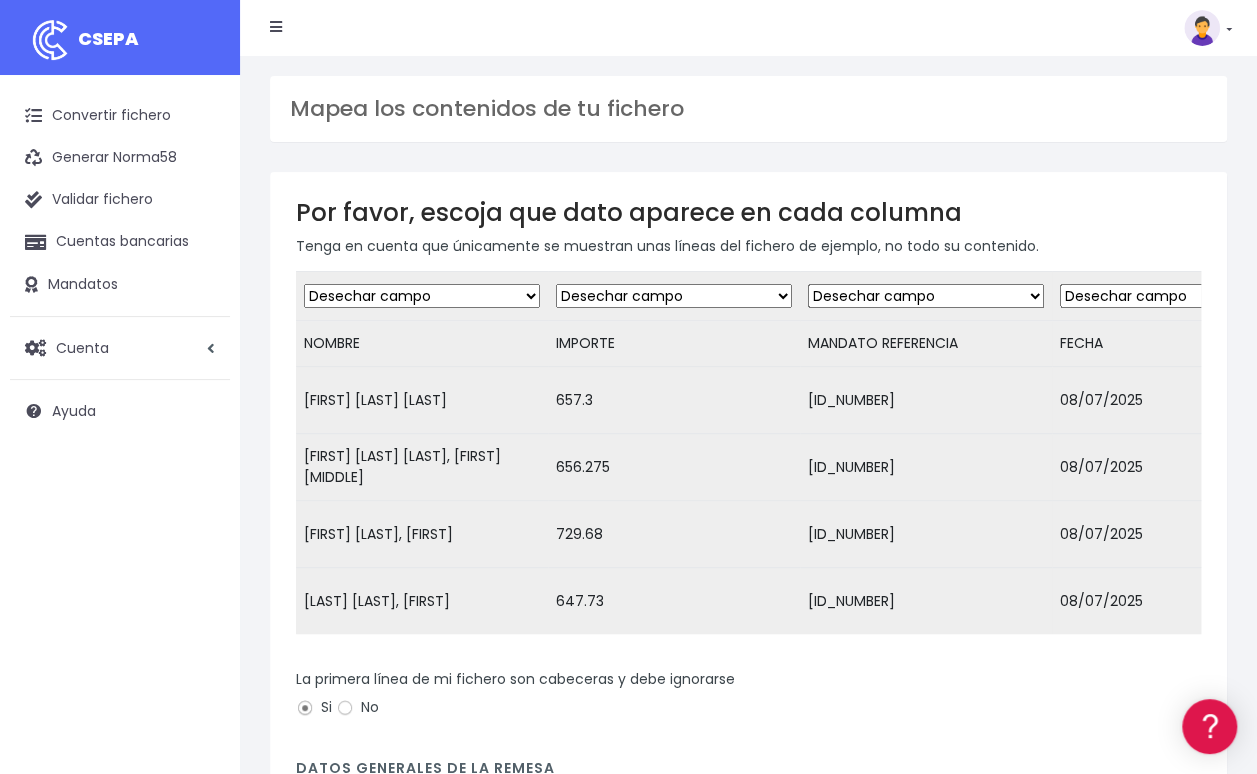 click on "Desechar campo
Cliente: nombre
Cliente: DNI
Cliente: Email
Cliente: referencia
Cuenta bancaria: BIC
Cuenta bancaria: IBAN
Cuenta bancaria: CC
Transferencia: importe
Transferencia: fecha de cargo
Transferencia: descripción
Transferencia: identificador" at bounding box center (422, 296) 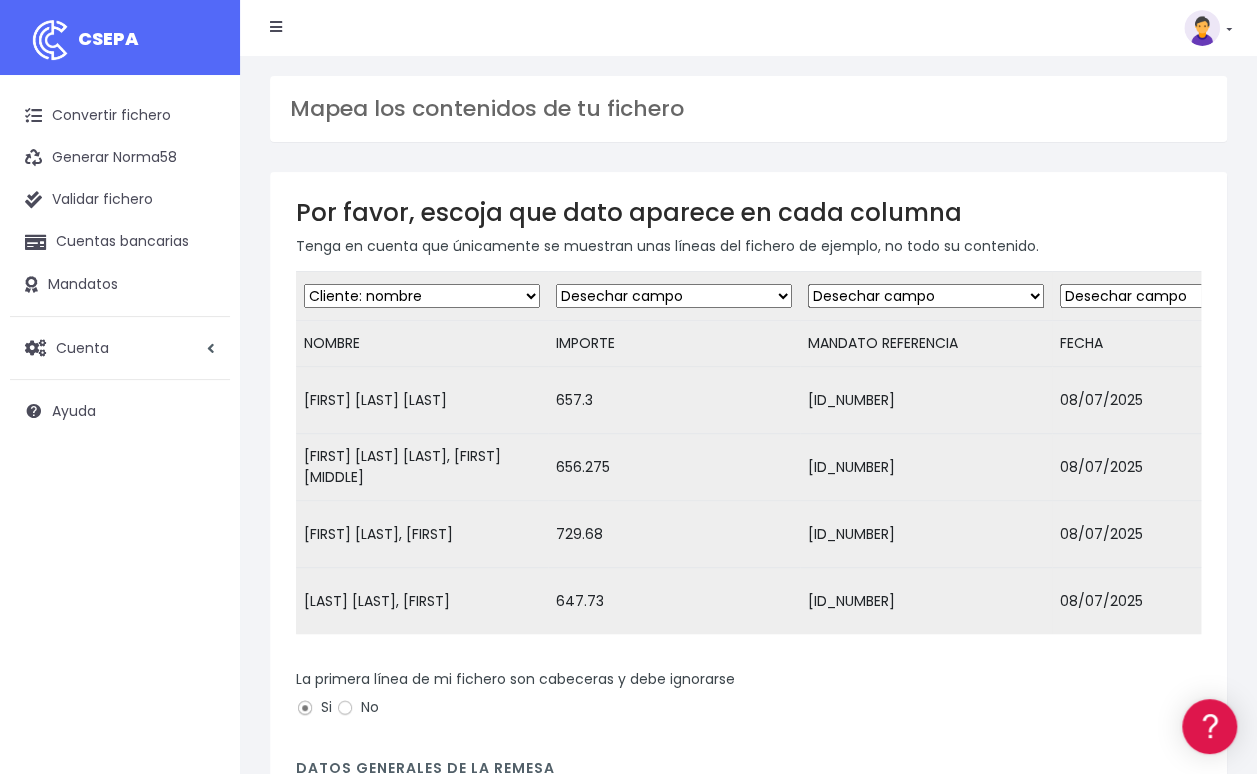 click on "Desechar campo
Cliente: nombre
Cliente: DNI
Cliente: Email
Cliente: referencia
Cuenta bancaria: BIC
Cuenta bancaria: IBAN
Cuenta bancaria: CC
Transferencia: importe
Transferencia: fecha de cargo
Transferencia: descripción
Transferencia: identificador" at bounding box center (422, 296) 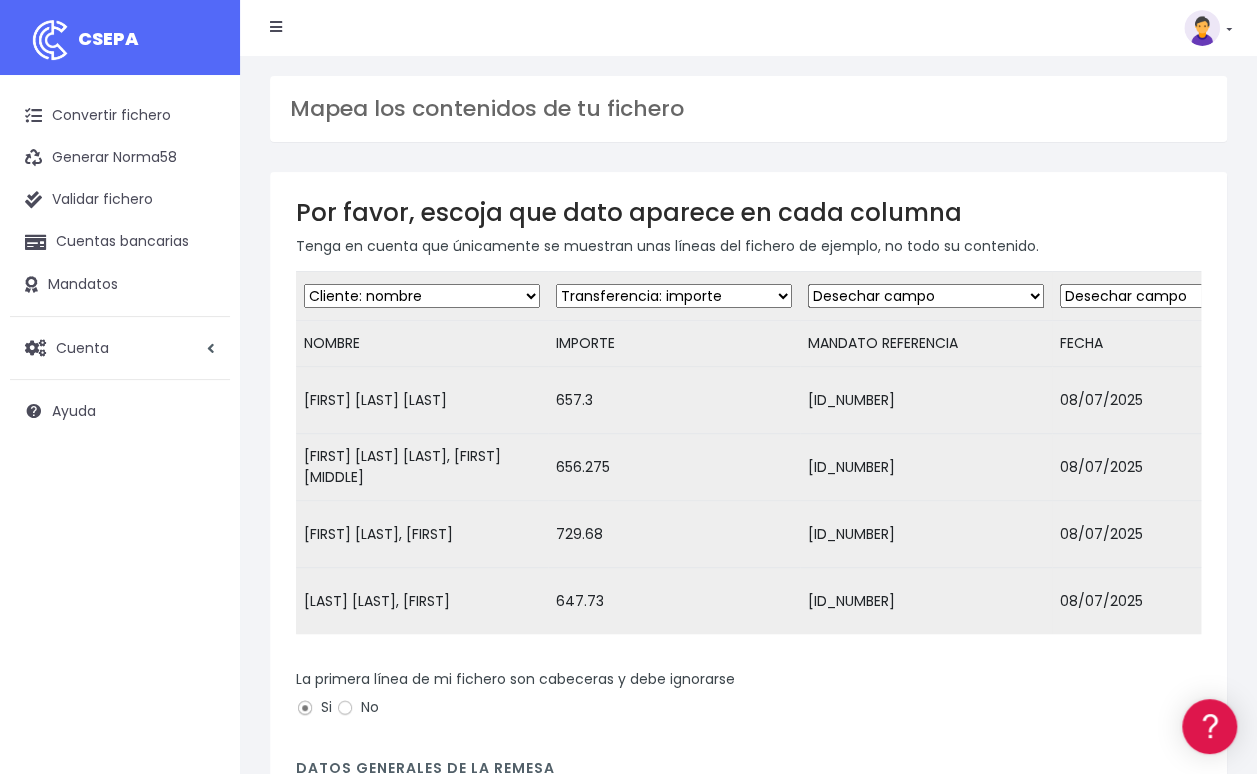 click on "Desechar campo
Cliente: nombre
Cliente: DNI
Cliente: Email
Cliente: referencia
Cuenta bancaria: BIC
Cuenta bancaria: IBAN
Cuenta bancaria: CC
Transferencia: importe
Transferencia: fecha de cargo
Transferencia: descripción
Transferencia: identificador" at bounding box center (674, 296) 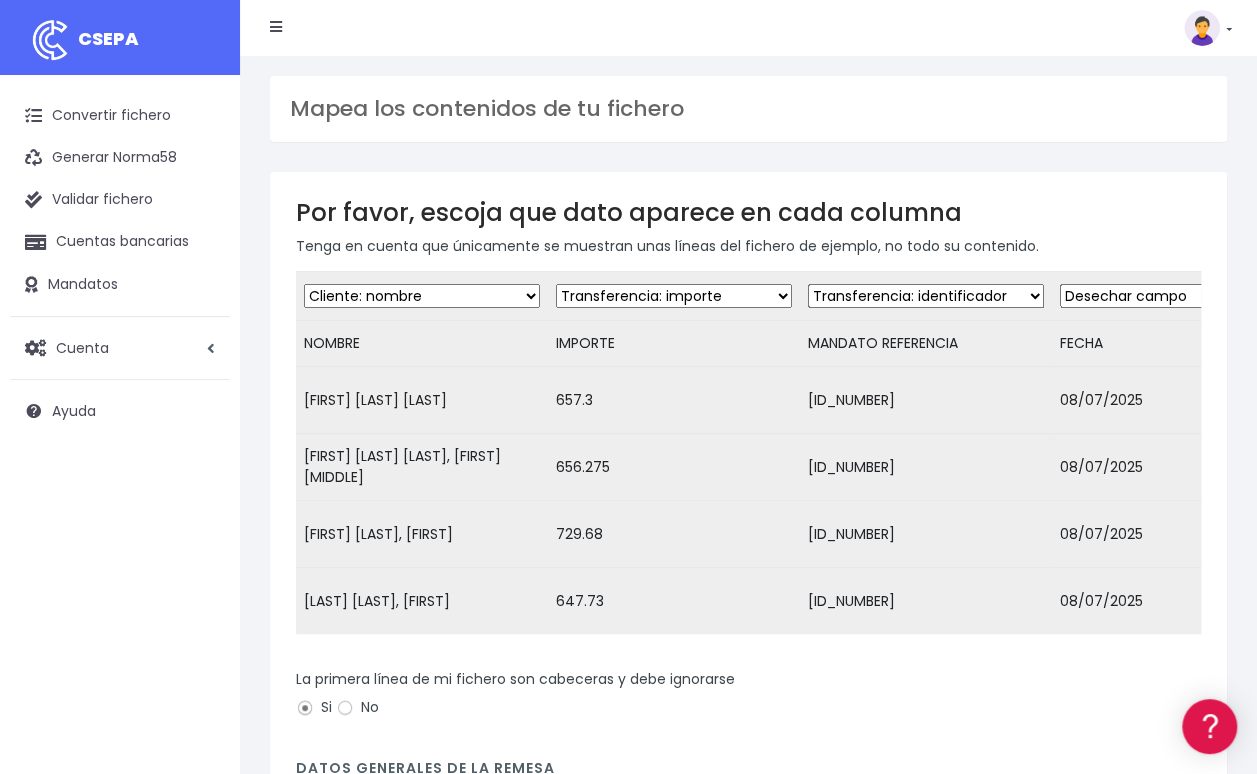 click on "Desechar campo
Cliente: nombre
Cliente: DNI
Cliente: Email
Cliente: referencia
Cuenta bancaria: BIC
Cuenta bancaria: IBAN
Cuenta bancaria: CC
Transferencia: importe
Transferencia: fecha de cargo
Transferencia: descripción
Transferencia: identificador" at bounding box center (926, 296) 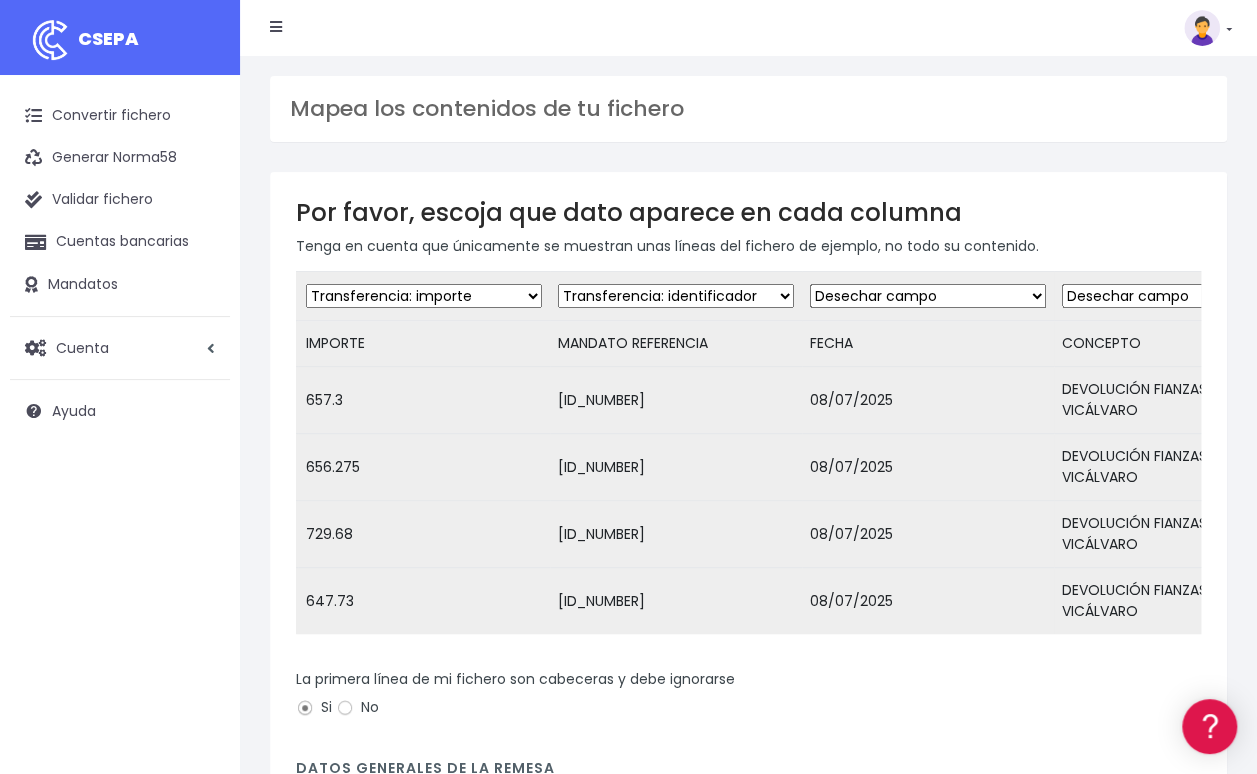 scroll, scrollTop: 0, scrollLeft: 260, axis: horizontal 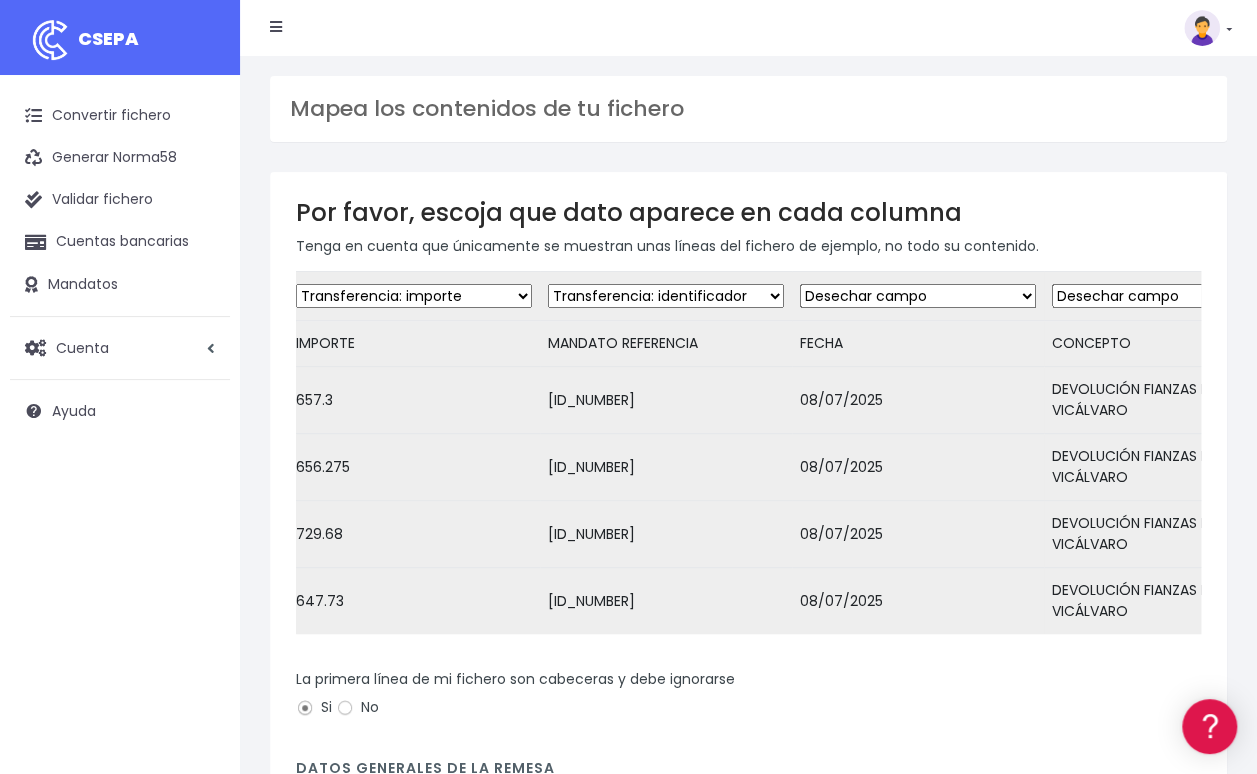 click on "Desechar campo
Cliente: nombre
Cliente: DNI
Cliente: Email
Cliente: referencia
Cuenta bancaria: BIC
Cuenta bancaria: IBAN
Cuenta bancaria: CC
Transferencia: importe
Transferencia: fecha de cargo
Transferencia: descripción
Transferencia: identificador" at bounding box center [666, 296] 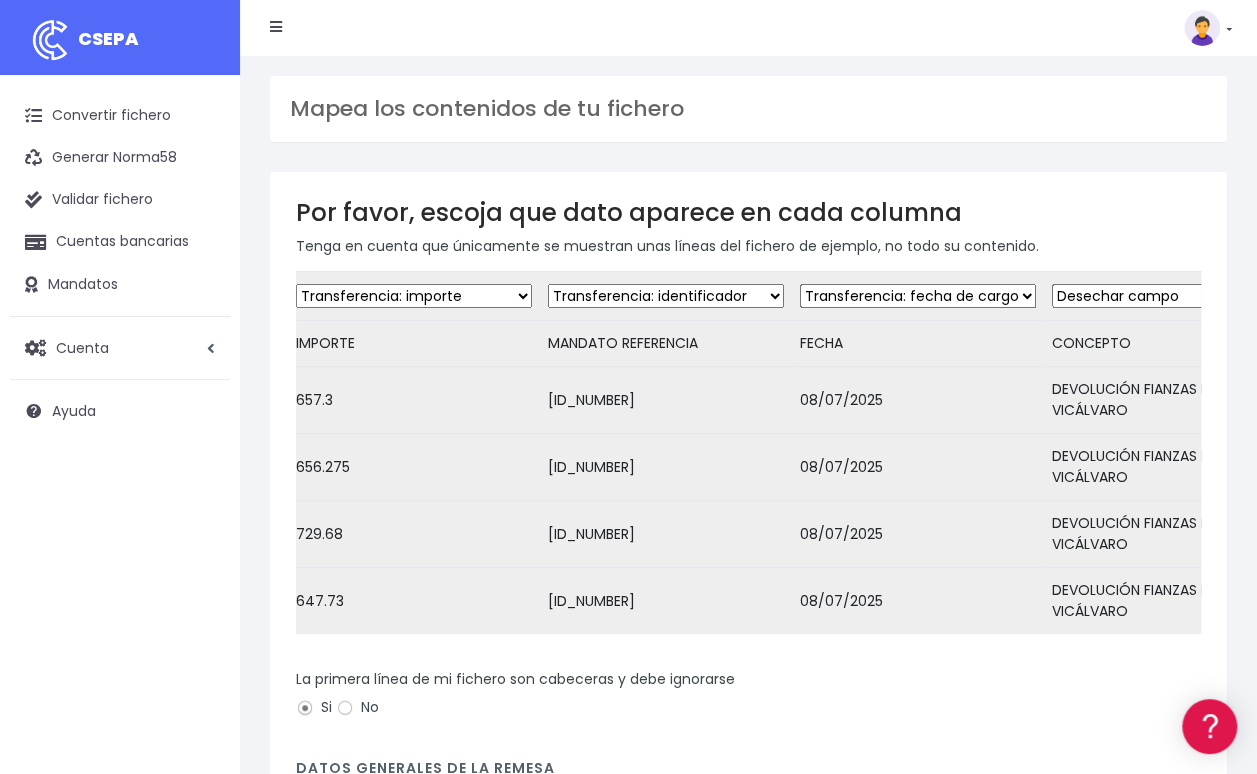 click on "Desechar campo
Cliente: nombre
Cliente: DNI
Cliente: Email
Cliente: referencia
Cuenta bancaria: BIC
Cuenta bancaria: IBAN
Cuenta bancaria: CC
Transferencia: importe
Transferencia: fecha de cargo
Transferencia: descripción
Transferencia: identificador" at bounding box center [918, 296] 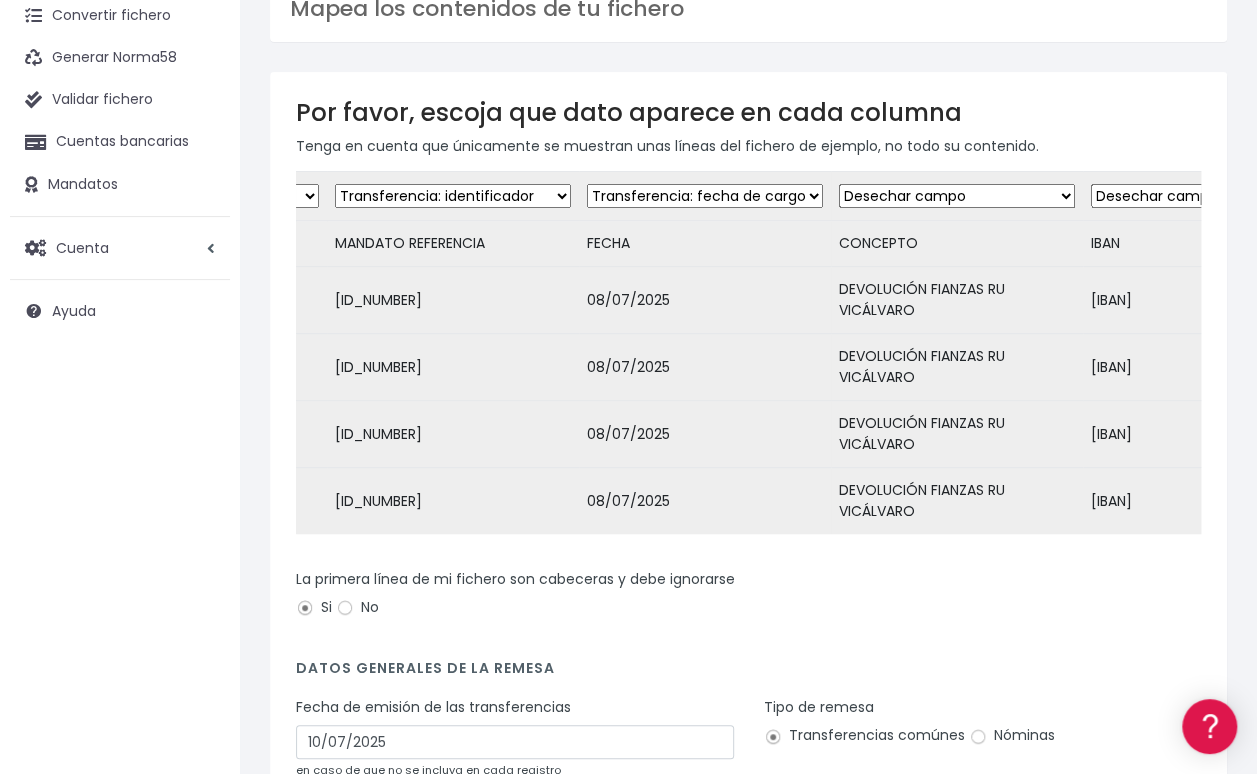 scroll, scrollTop: 0, scrollLeft: 498, axis: horizontal 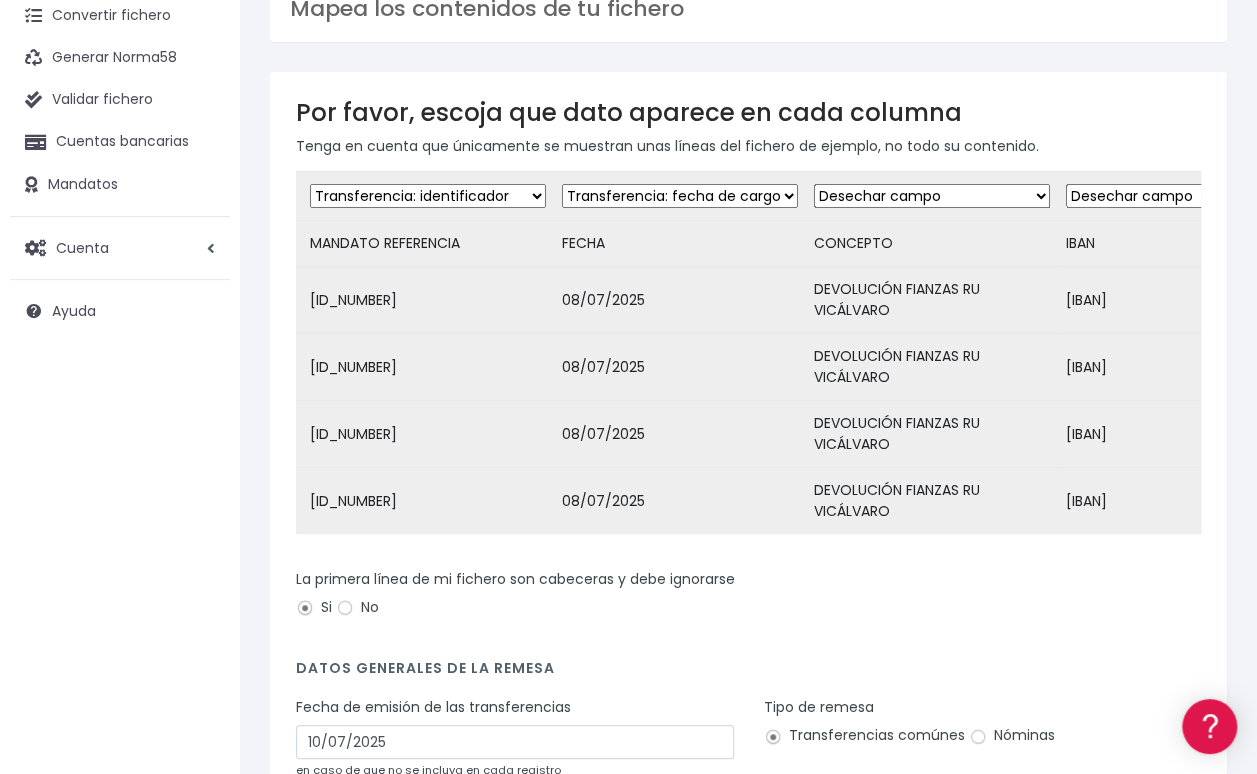 click on "Desechar campo
Cliente: nombre
Cliente: DNI
Cliente: Email
Cliente: referencia
Cuenta bancaria: BIC
Cuenta bancaria: IBAN
Cuenta bancaria: CC
Transferencia: importe
Transferencia: fecha de cargo
Transferencia: descripción
Transferencia: identificador" at bounding box center [932, 196] 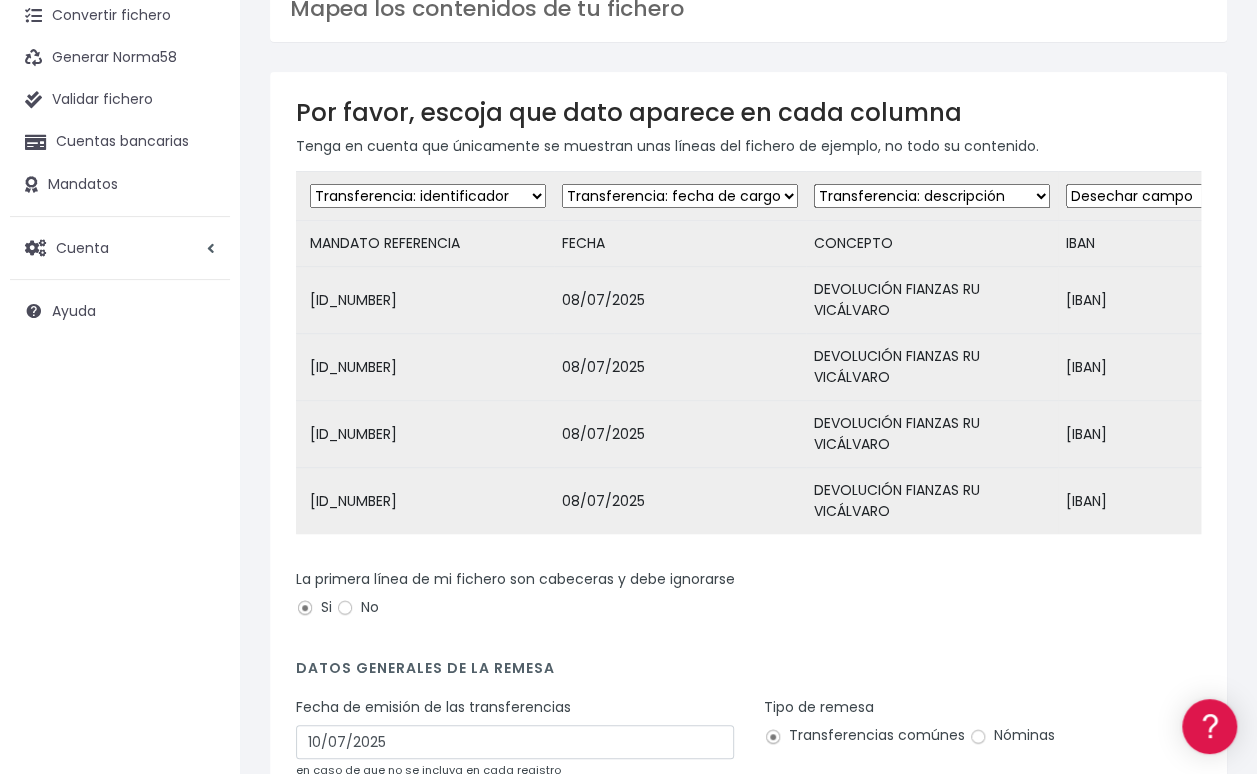 click on "Desechar campo
Cliente: nombre
Cliente: DNI
Cliente: Email
Cliente: referencia
Cuenta bancaria: BIC
Cuenta bancaria: IBAN
Cuenta bancaria: CC
Transferencia: importe
Transferencia: fecha de cargo
Transferencia: descripción
Transferencia: identificador" at bounding box center [932, 196] 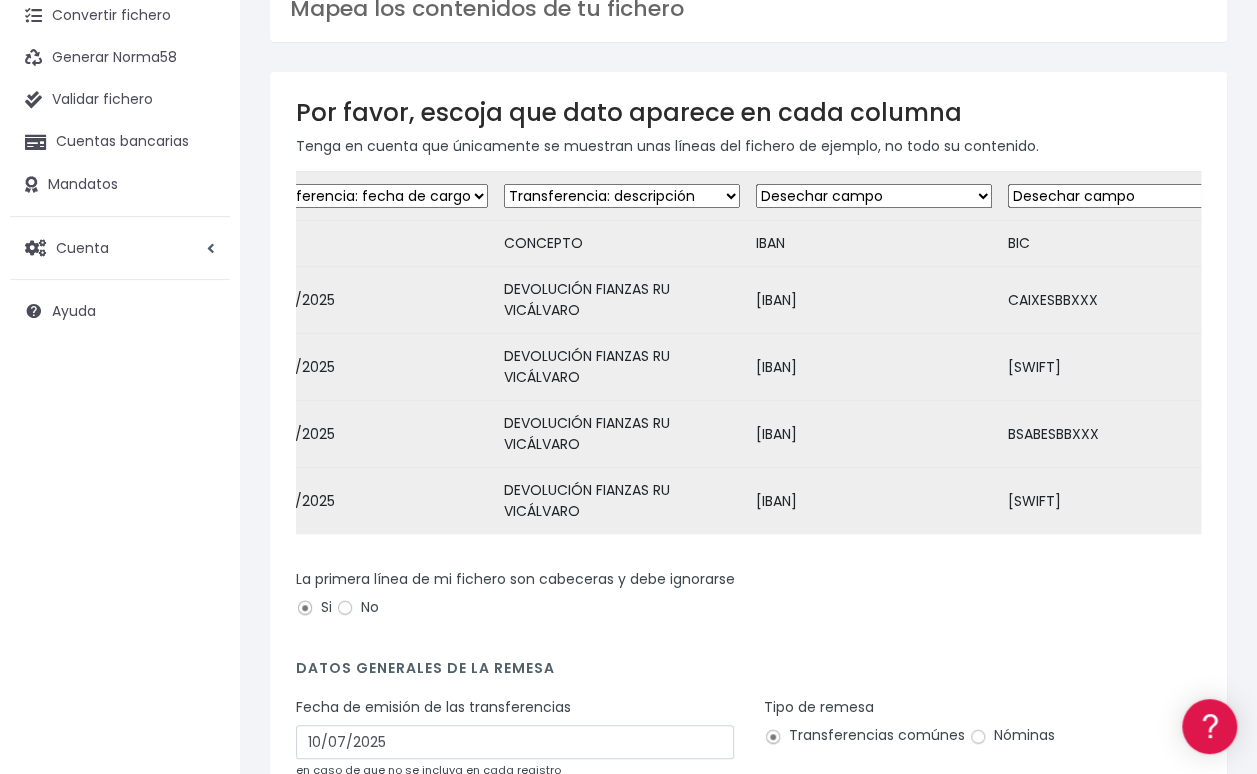 scroll, scrollTop: 0, scrollLeft: 820, axis: horizontal 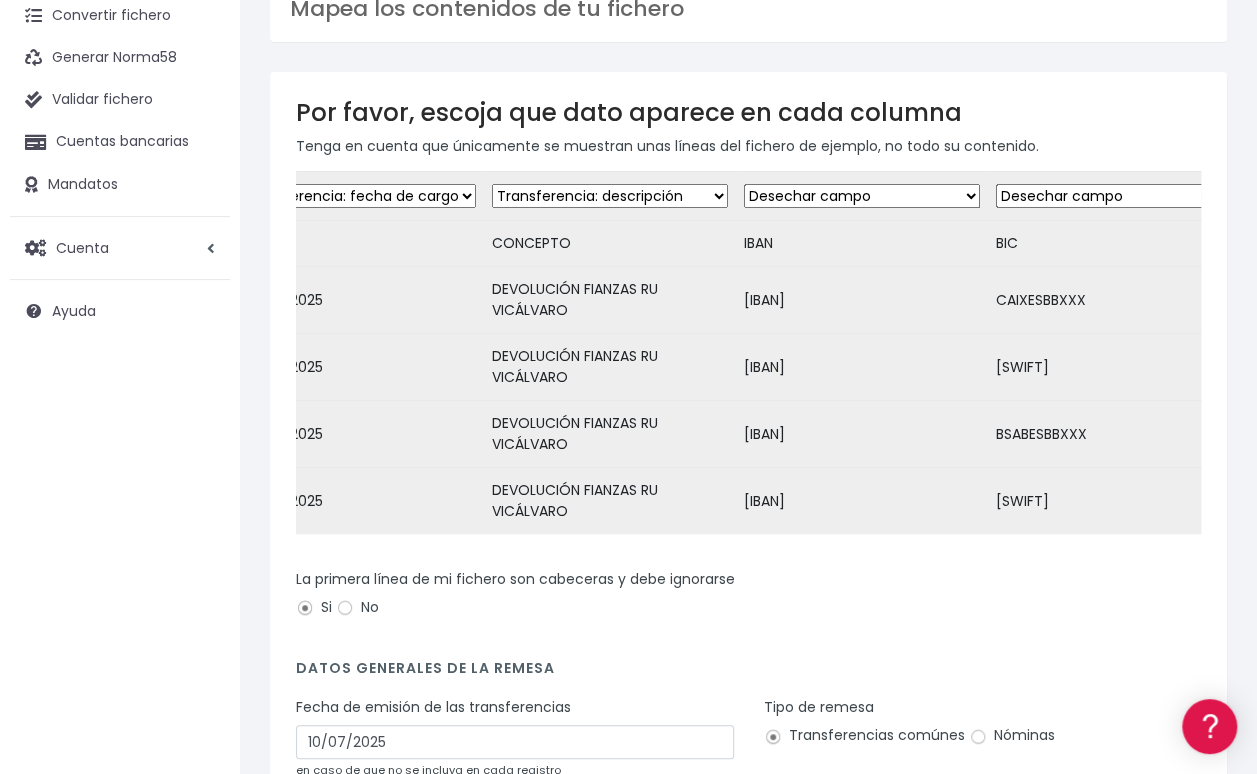 click on "Desechar campo
Cliente: nombre
Cliente: DNI
Cliente: Email
Cliente: referencia
Cuenta bancaria: BIC
Cuenta bancaria: IBAN
Cuenta bancaria: CC
Transferencia: importe
Transferencia: fecha de cargo
Transferencia: descripción
Transferencia: identificador" at bounding box center (862, 196) 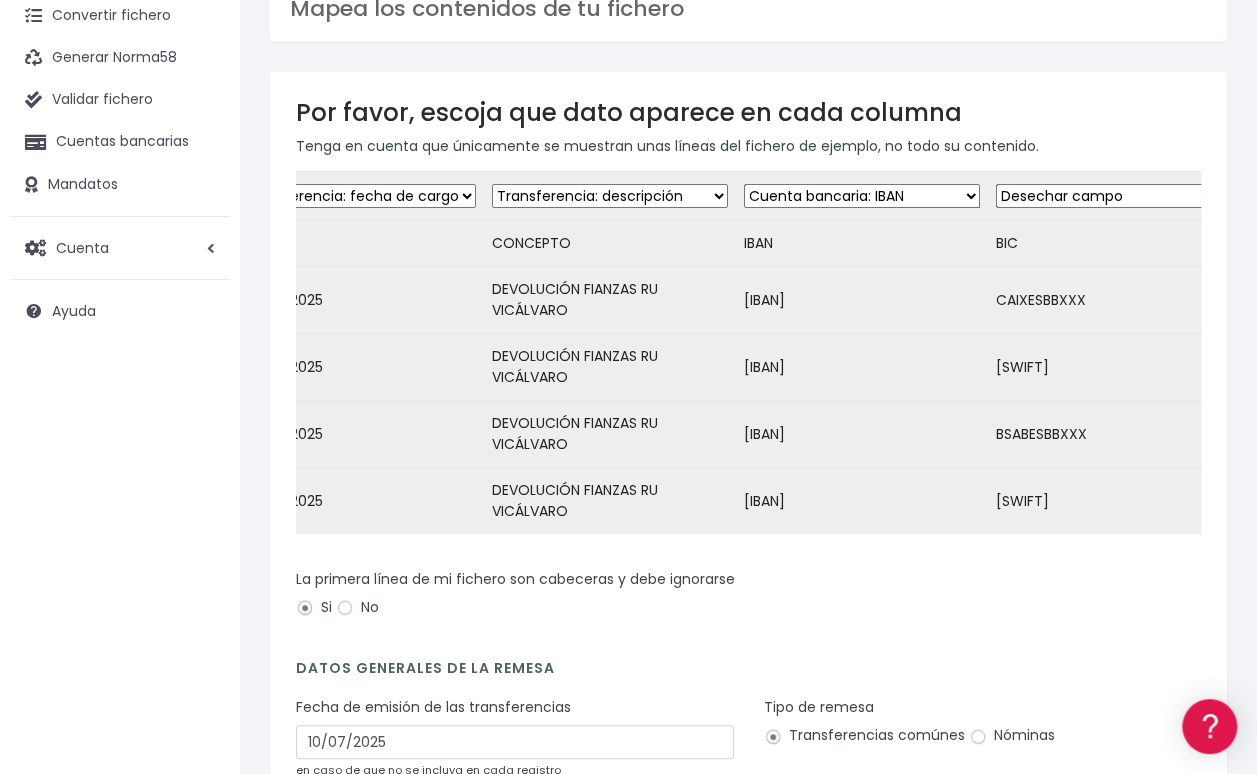 click on "Desechar campo
Cliente: nombre
Cliente: DNI
Cliente: Email
Cliente: referencia
Cuenta bancaria: BIC
Cuenta bancaria: IBAN
Cuenta bancaria: CC
Transferencia: importe
Transferencia: fecha de cargo
Transferencia: descripción
Transferencia: identificador" at bounding box center (1114, 196) 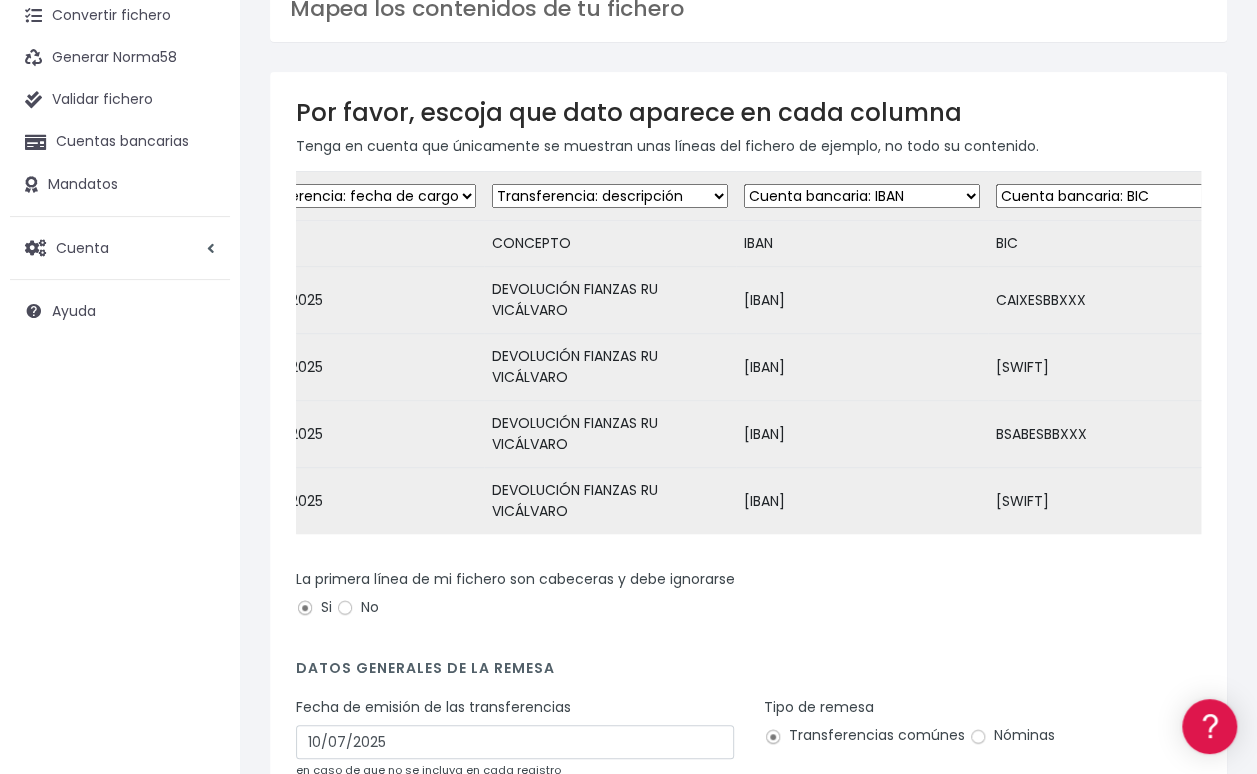 click on "Desechar campo
Cliente: nombre
Cliente: DNI
Cliente: Email
Cliente: referencia
Cuenta bancaria: BIC
Cuenta bancaria: IBAN
Cuenta bancaria: CC
Transferencia: importe
Transferencia: fecha de cargo
Transferencia: descripción
Transferencia: identificador" at bounding box center [1114, 196] 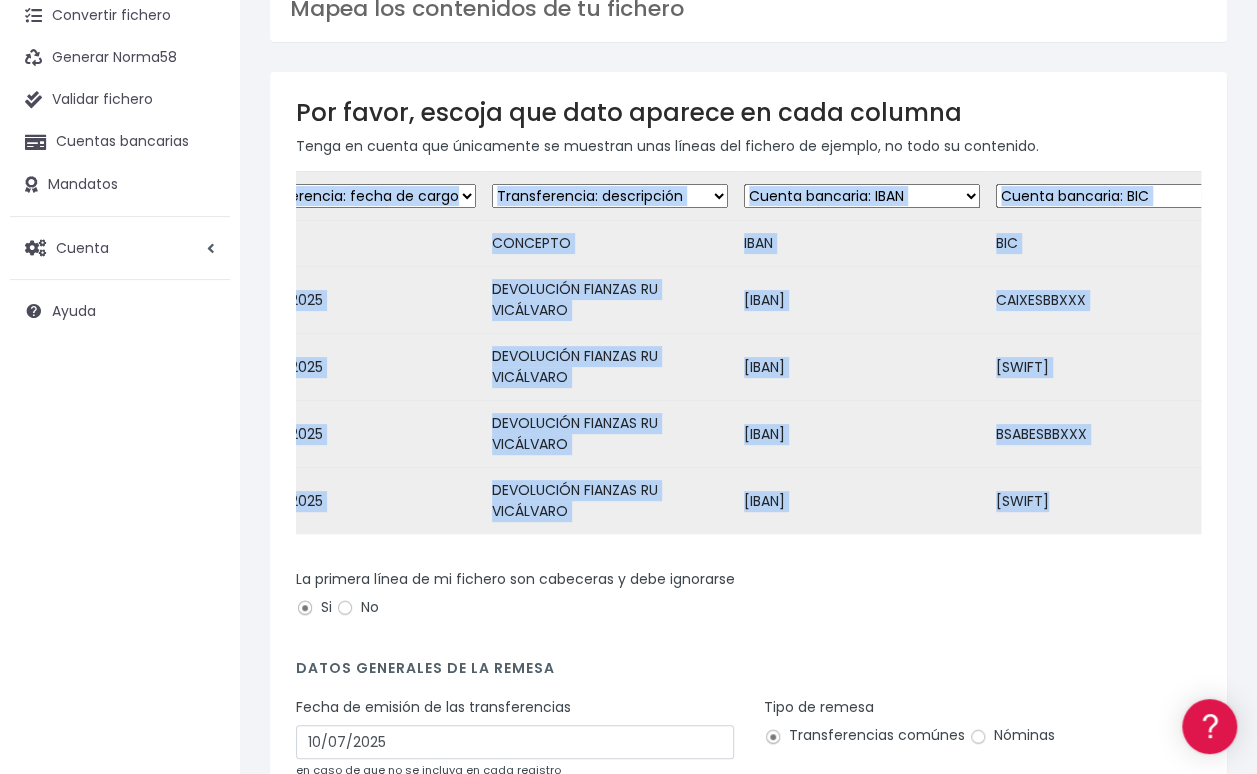 drag, startPoint x: 1014, startPoint y: 561, endPoint x: 1143, endPoint y: 558, distance: 129.03488 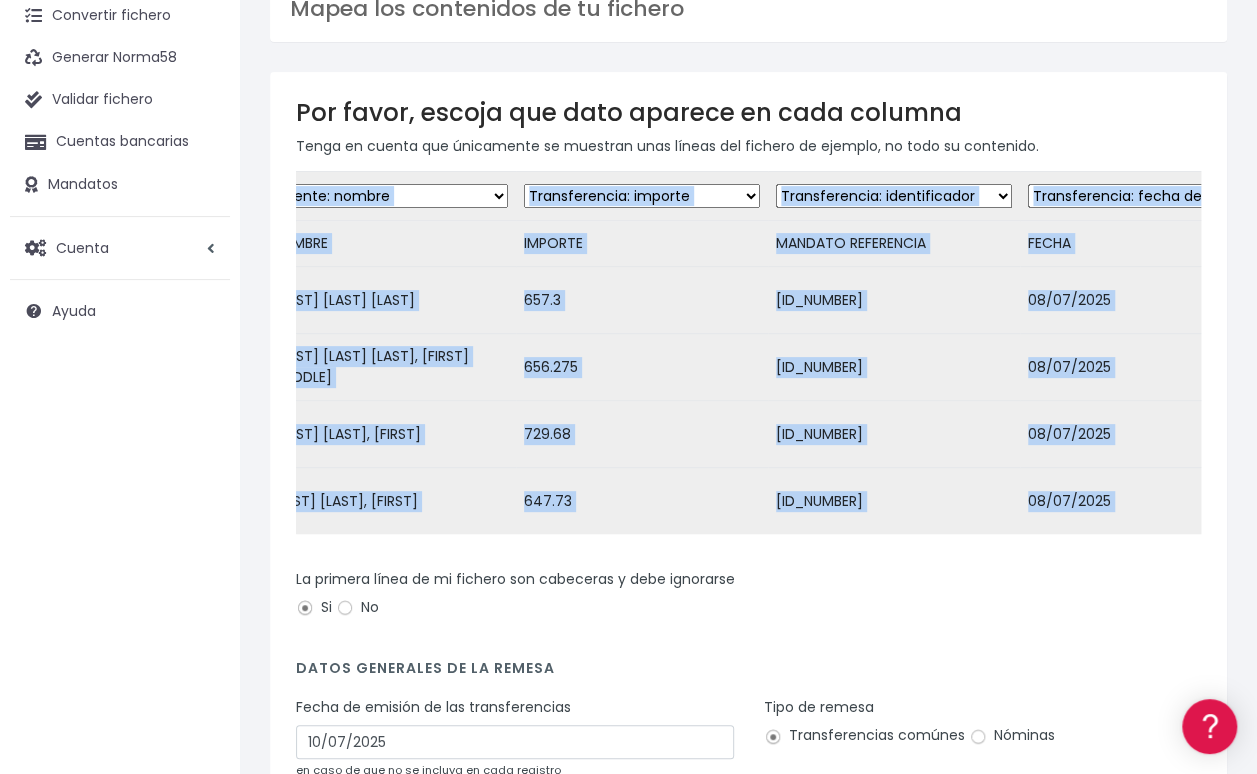 scroll, scrollTop: 0, scrollLeft: 0, axis: both 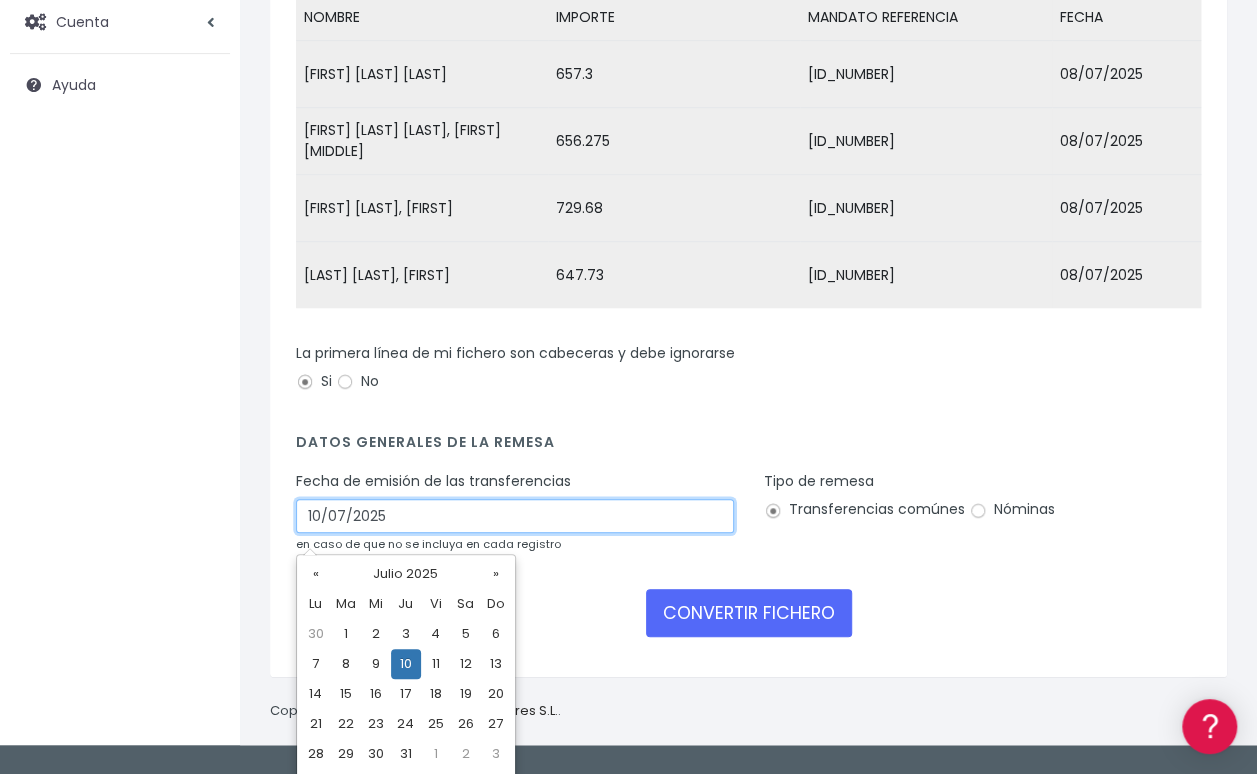 click on "10/07/2025" at bounding box center [515, 516] 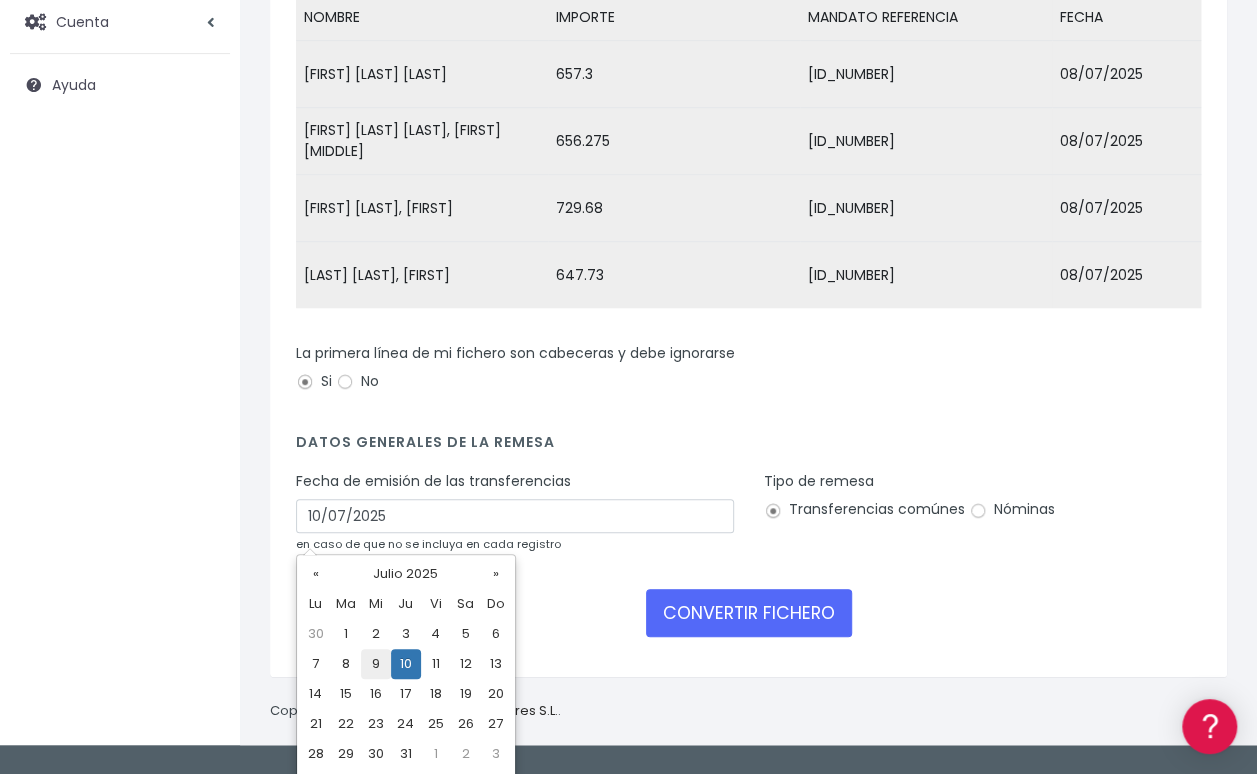 click on "9" at bounding box center (376, 634) 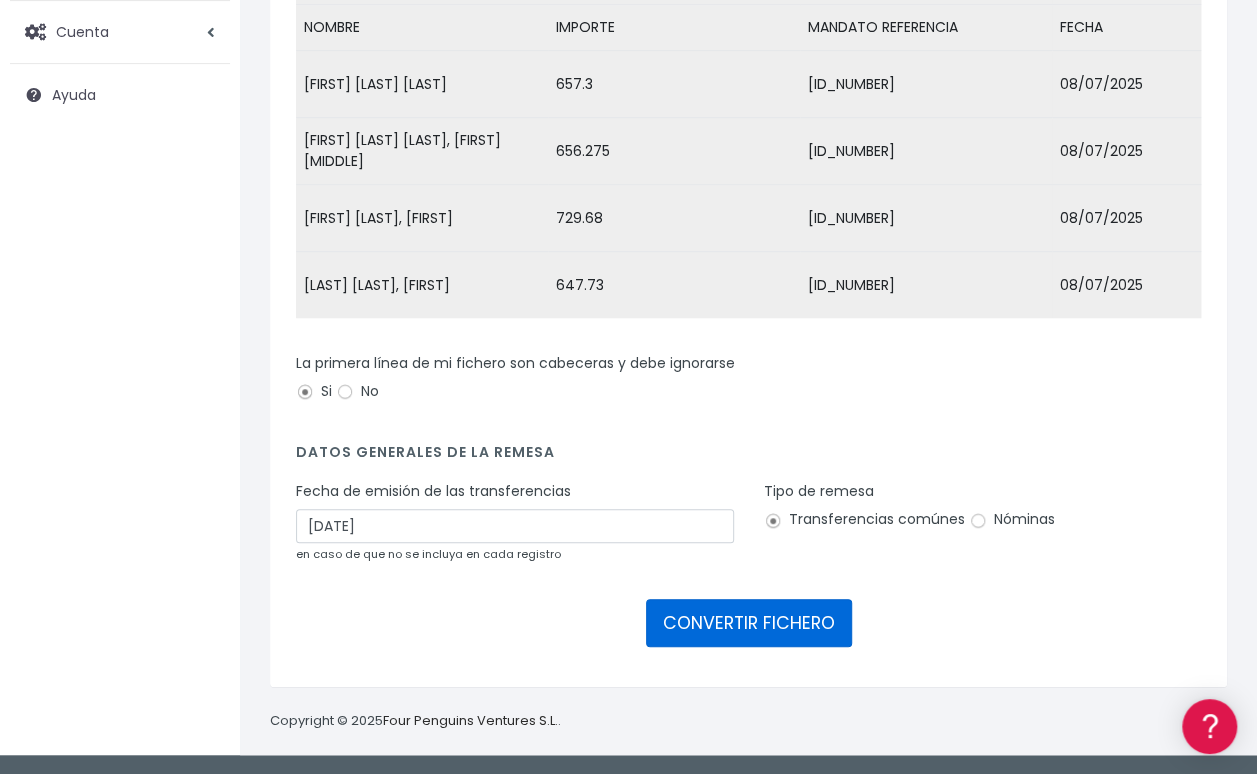 click on "CONVERTIR FICHERO" at bounding box center (749, 623) 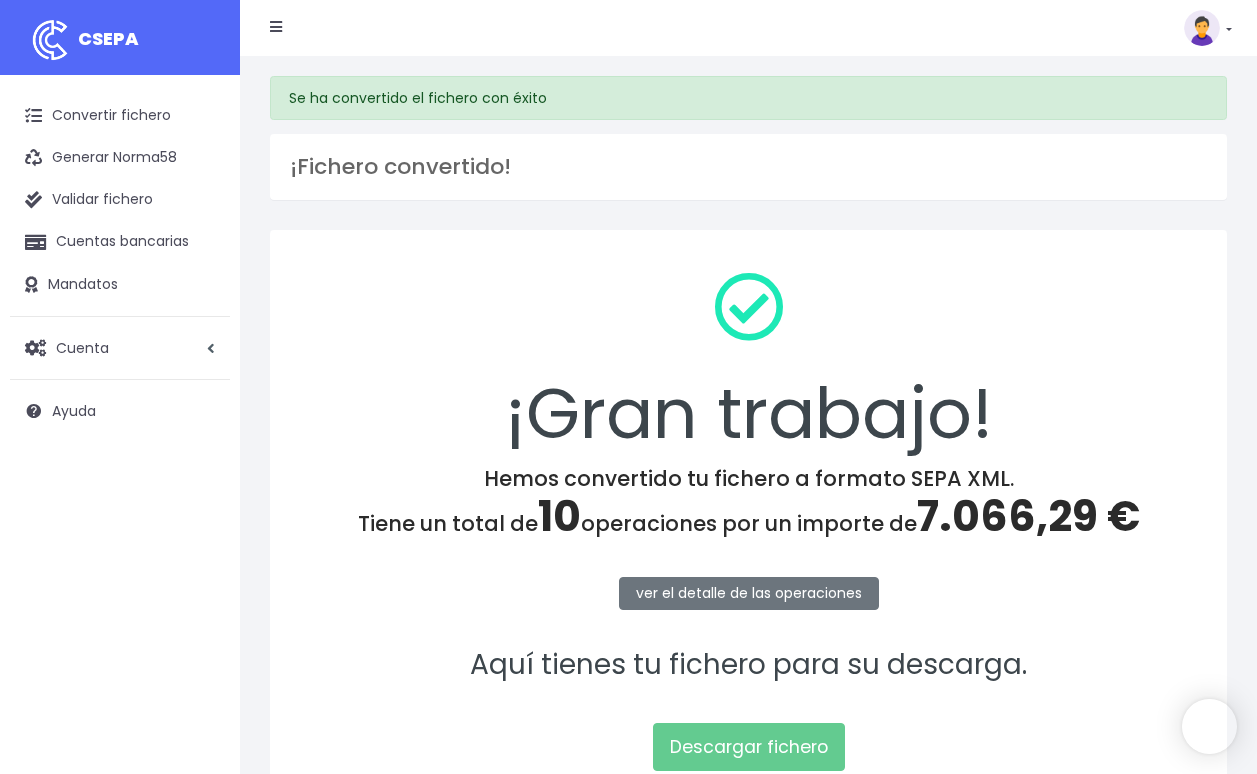 scroll, scrollTop: 0, scrollLeft: 0, axis: both 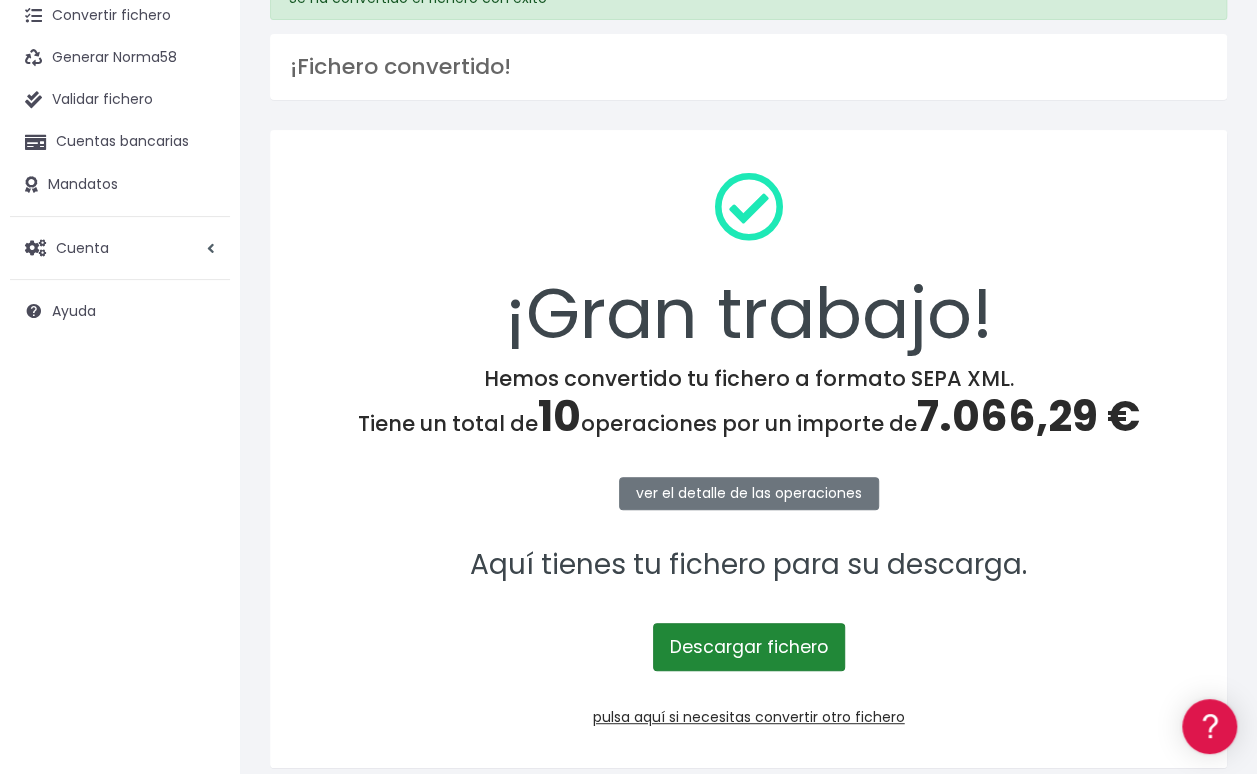 click on "Descargar fichero" at bounding box center (749, 647) 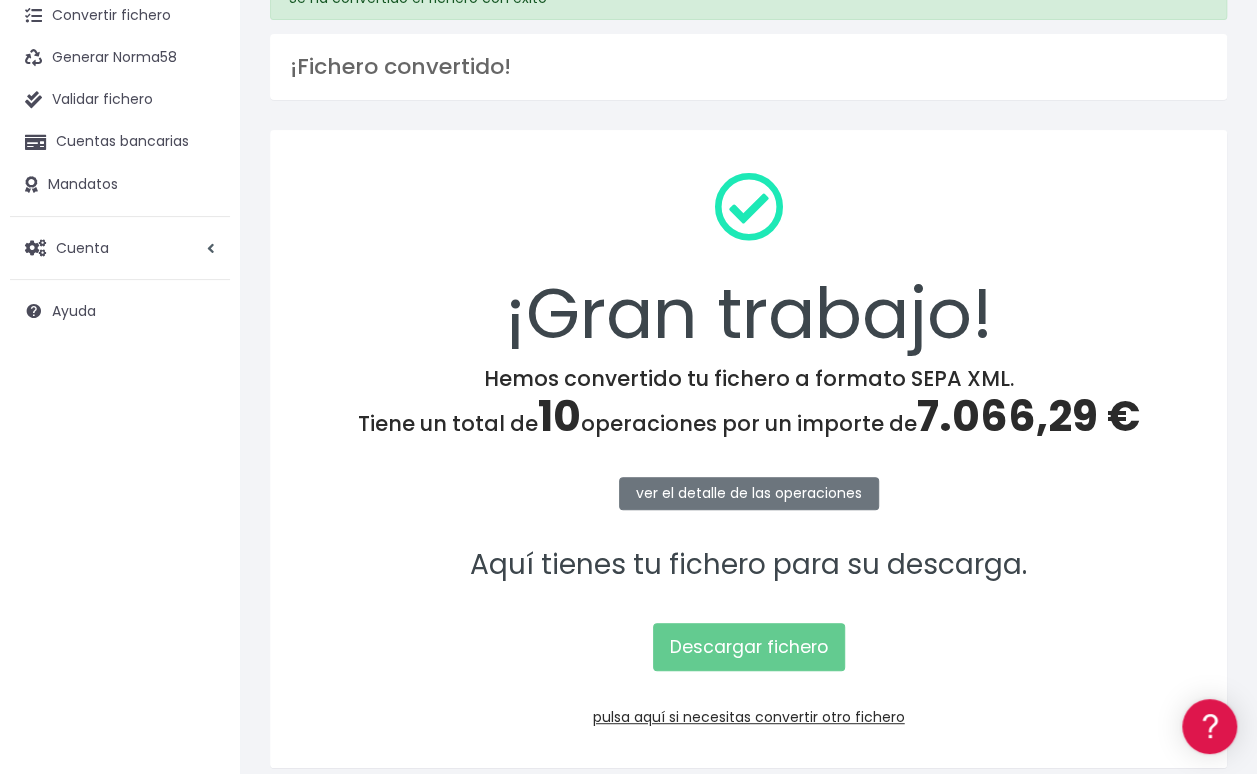 scroll, scrollTop: 179, scrollLeft: 0, axis: vertical 